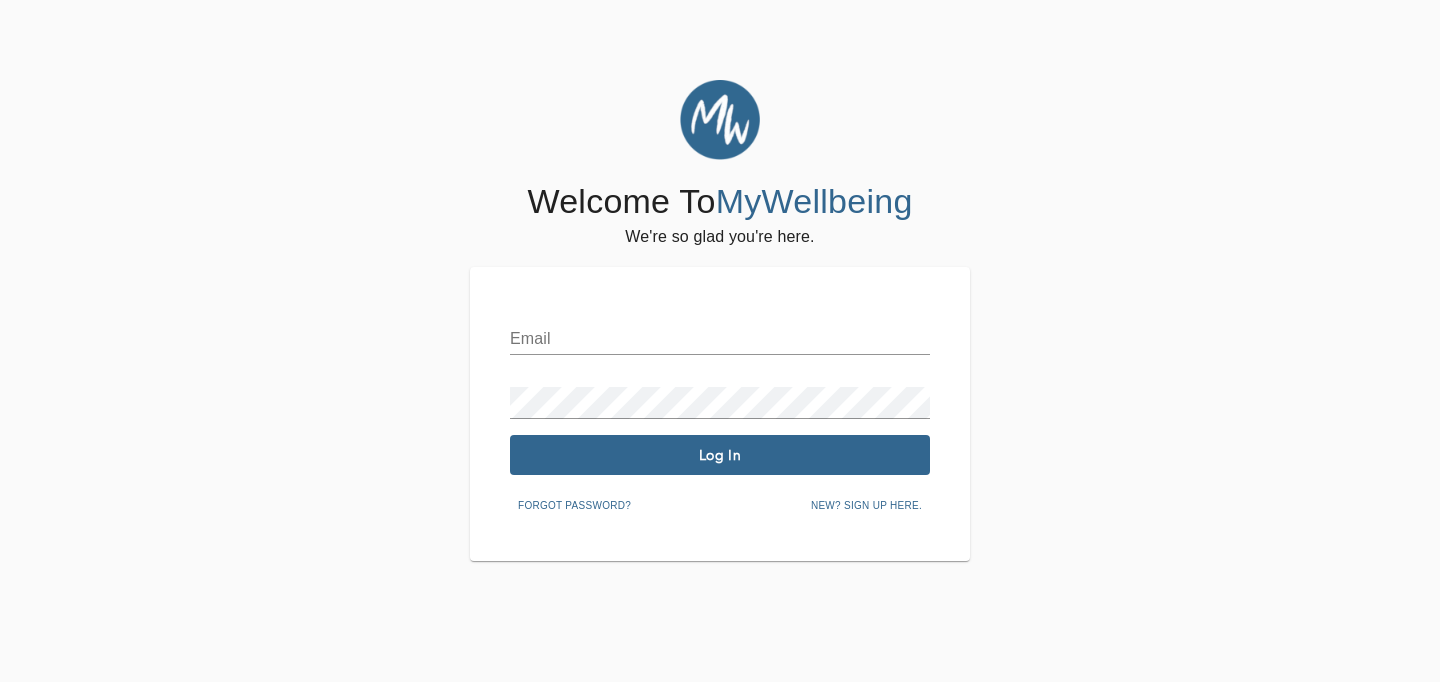 scroll, scrollTop: 0, scrollLeft: 0, axis: both 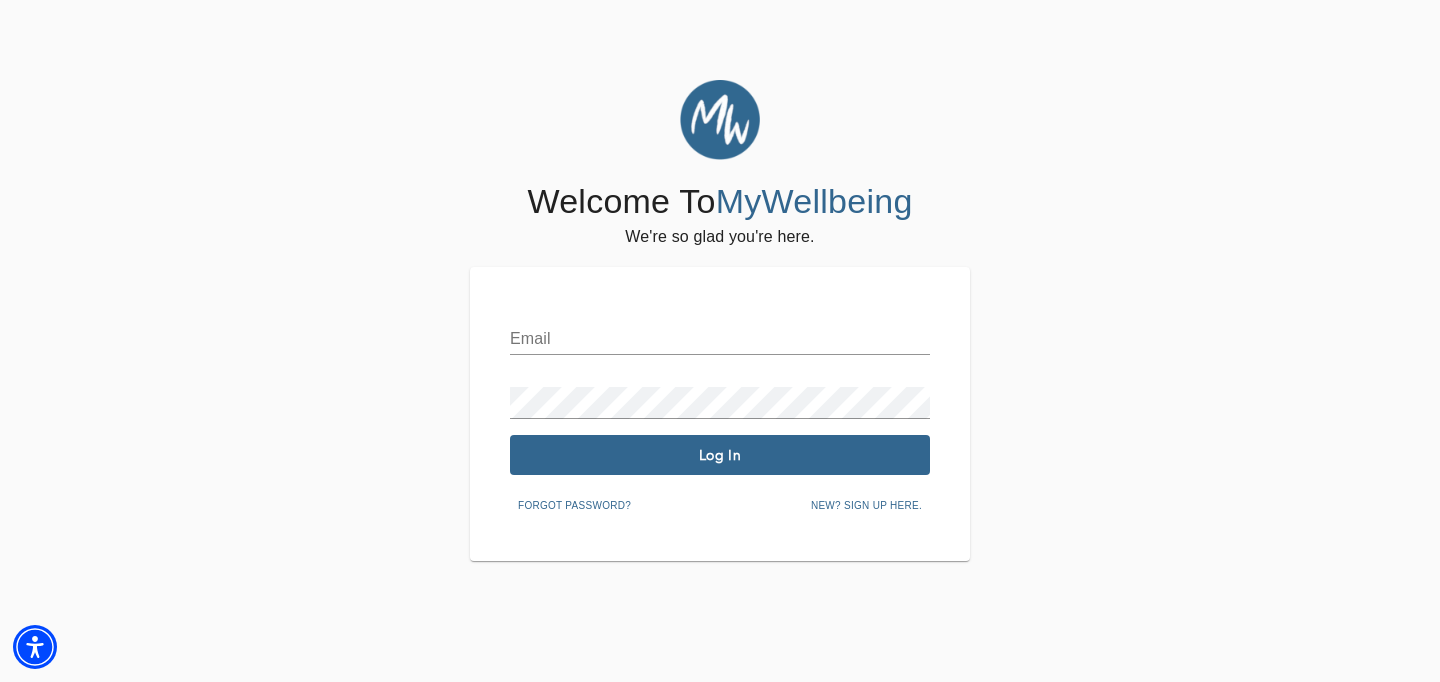 type on "info@[example.com]" 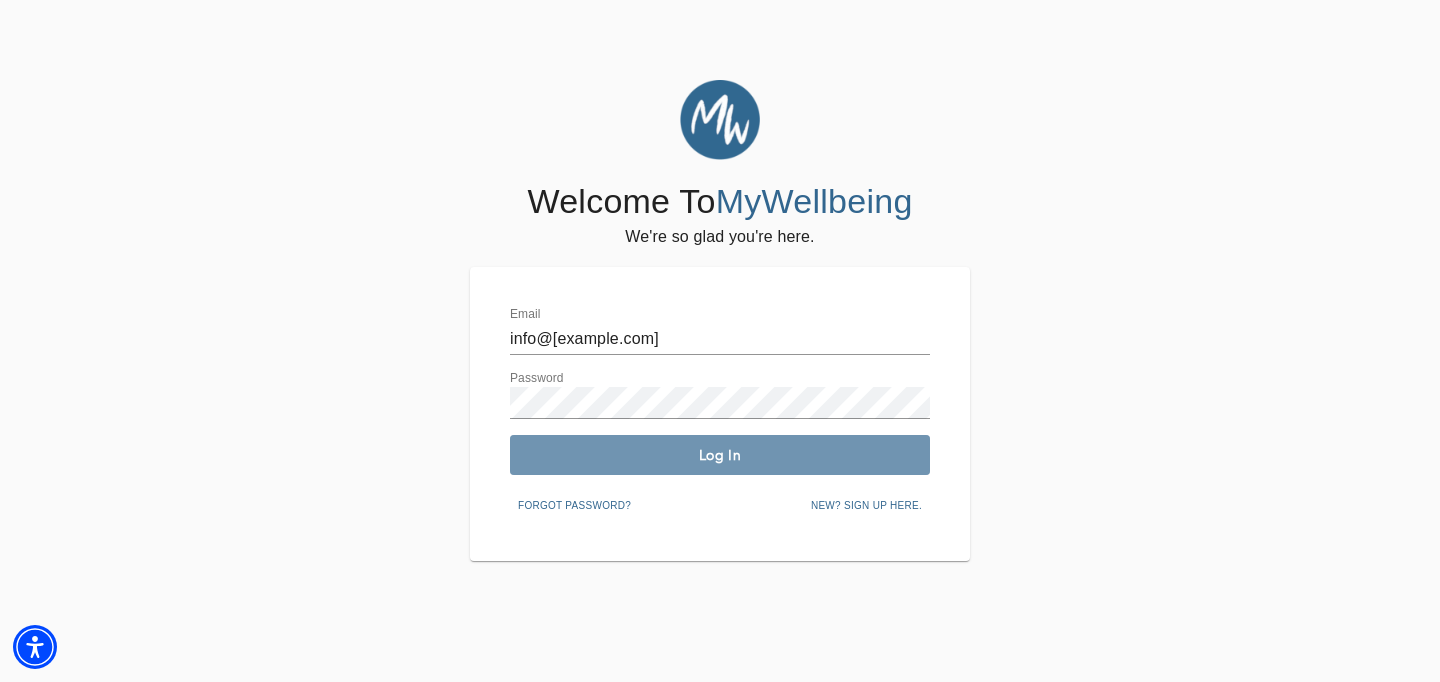 click on "Log In" at bounding box center [720, 455] 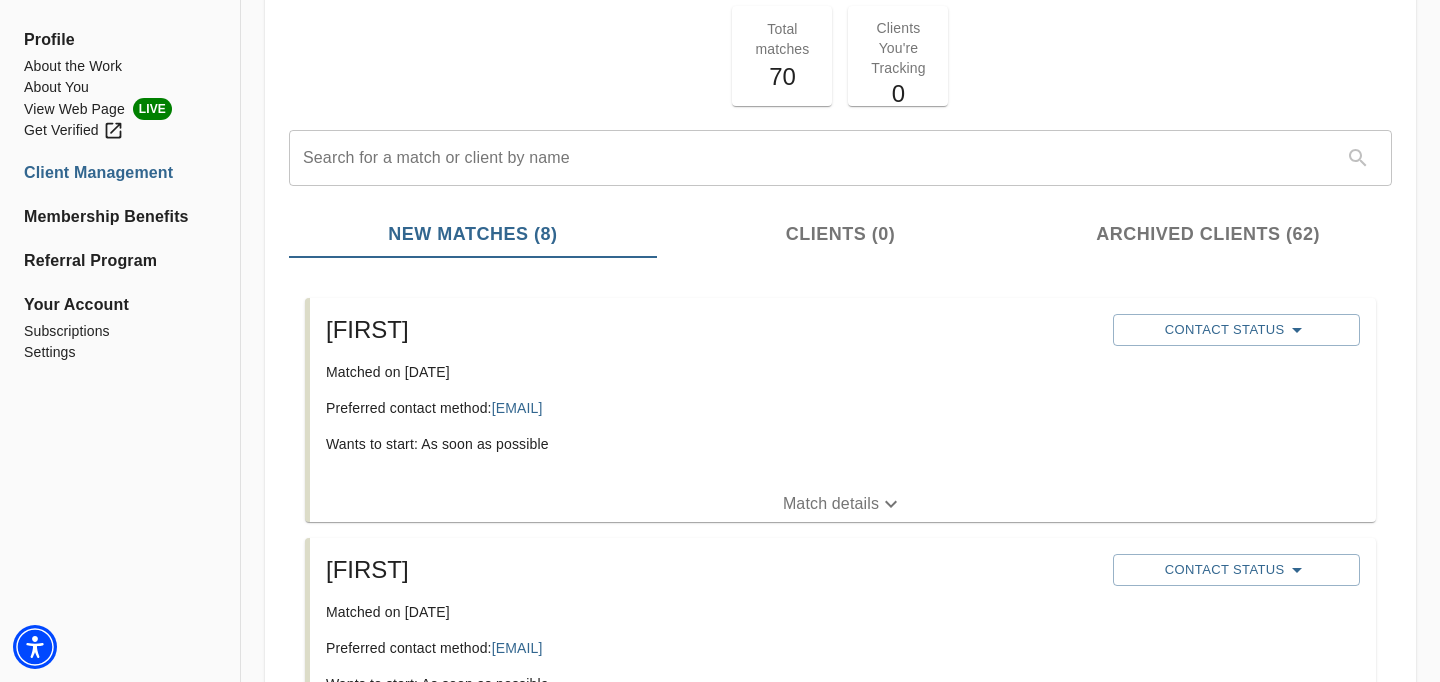 scroll, scrollTop: 122, scrollLeft: 0, axis: vertical 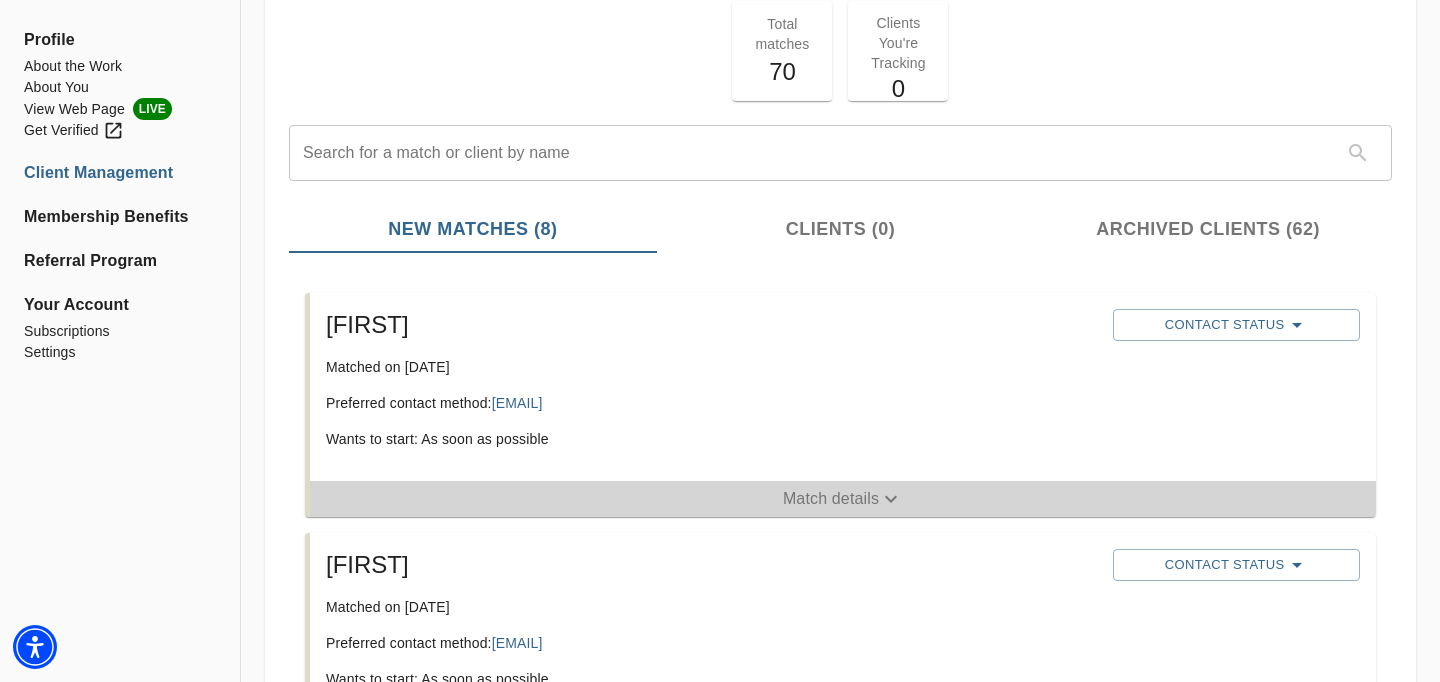 click on "Match details" at bounding box center (831, 499) 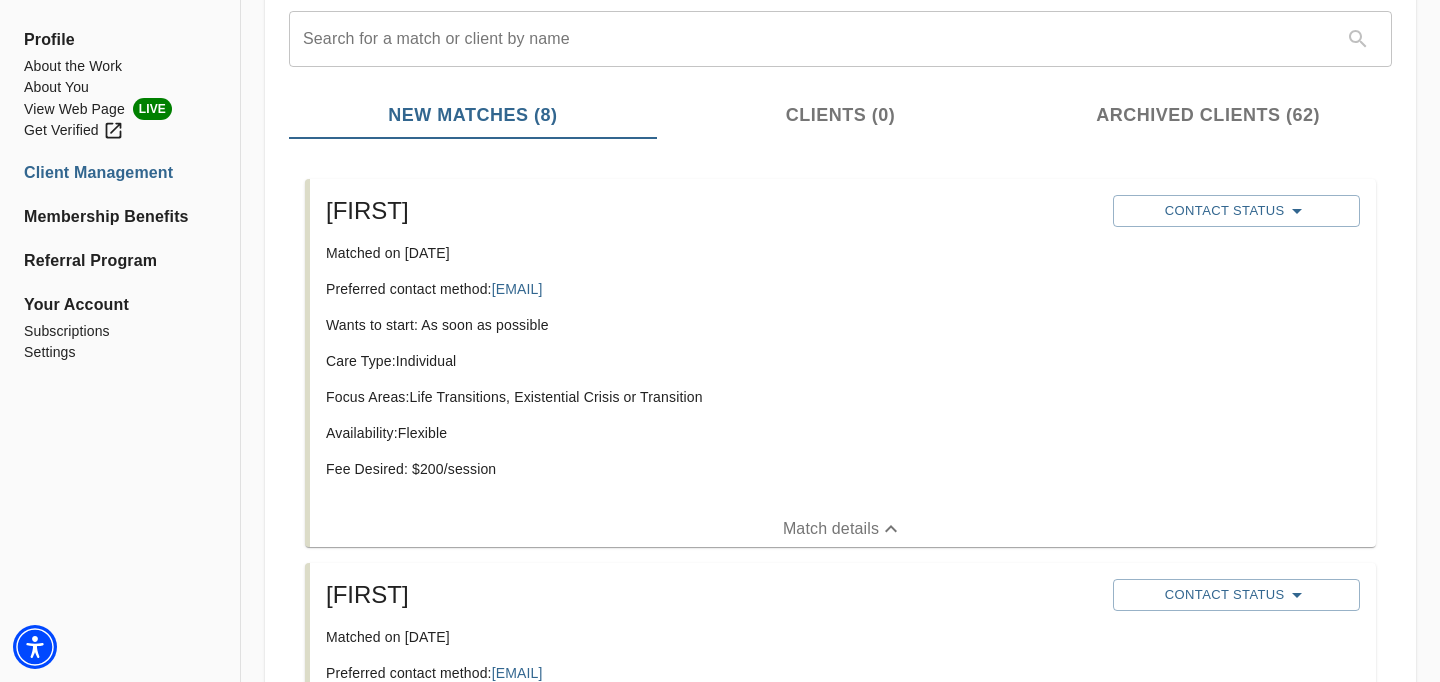scroll, scrollTop: 249, scrollLeft: 0, axis: vertical 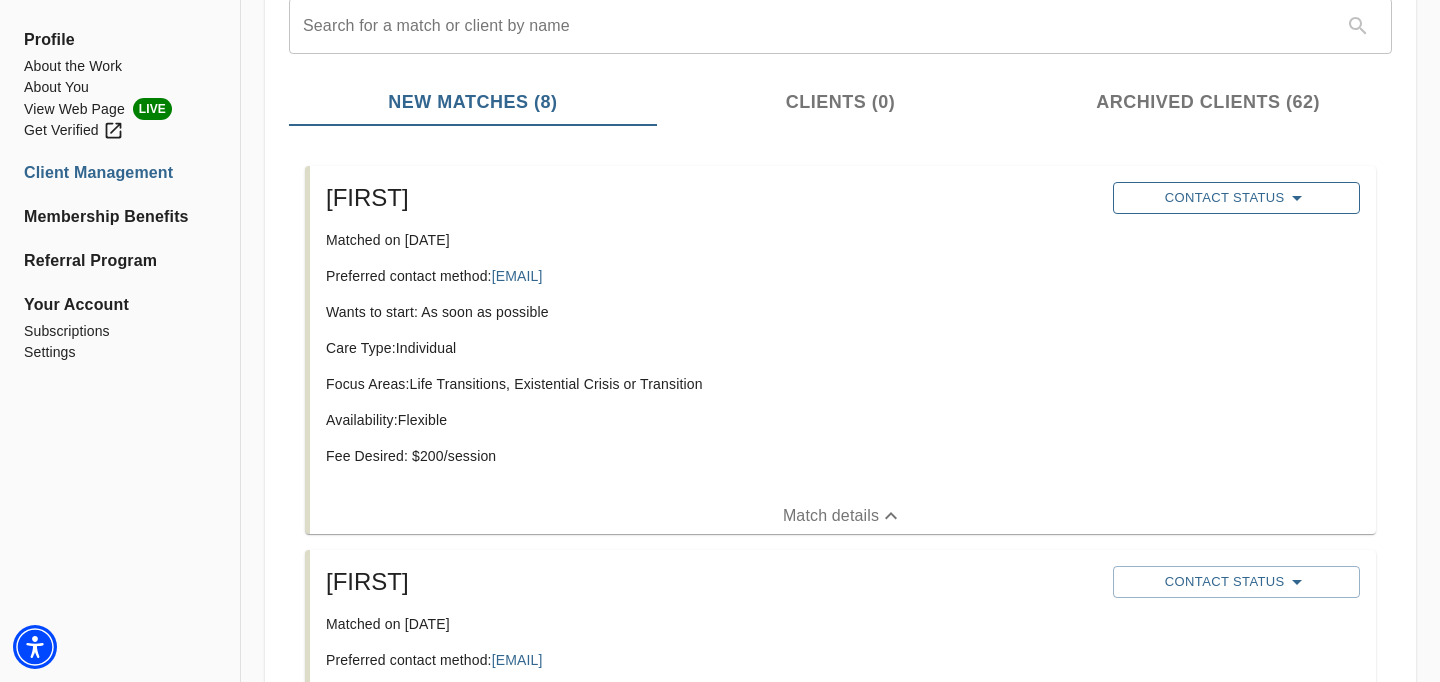 click on "Contact Status" at bounding box center (1236, 198) 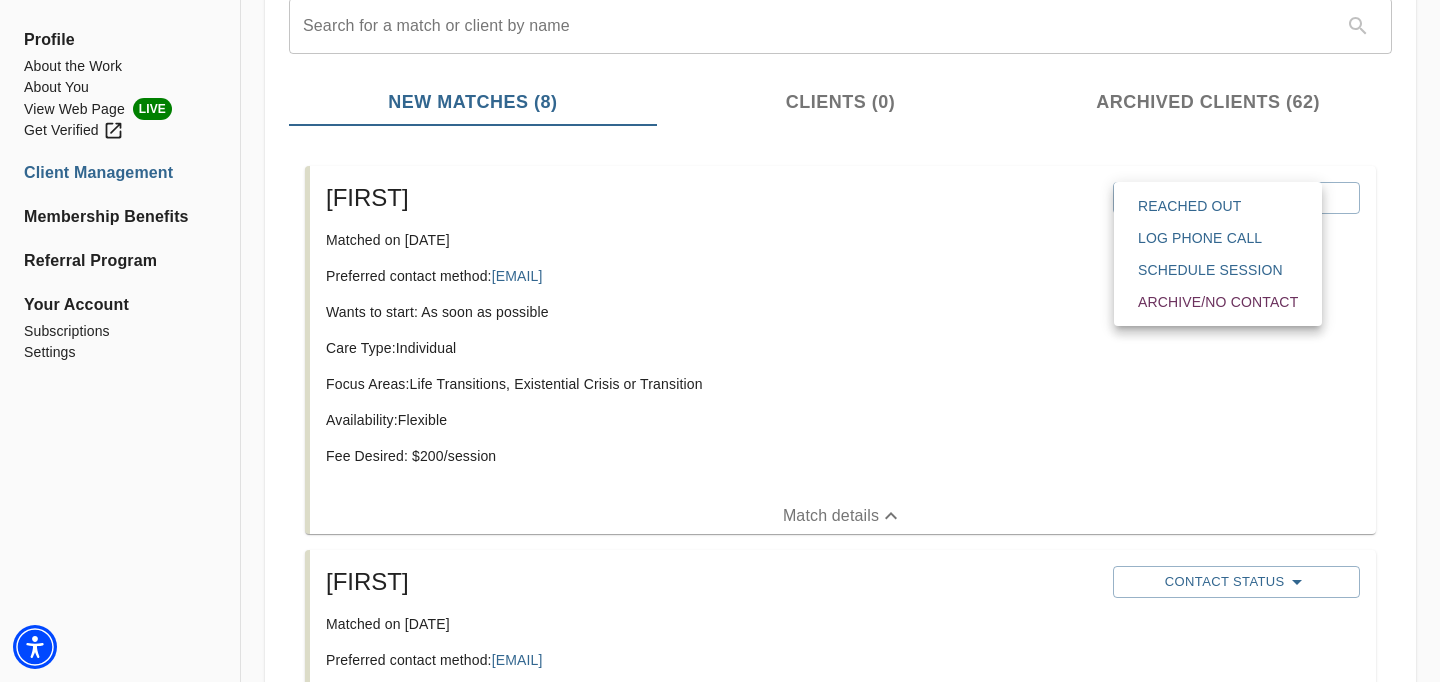 click at bounding box center (720, 341) 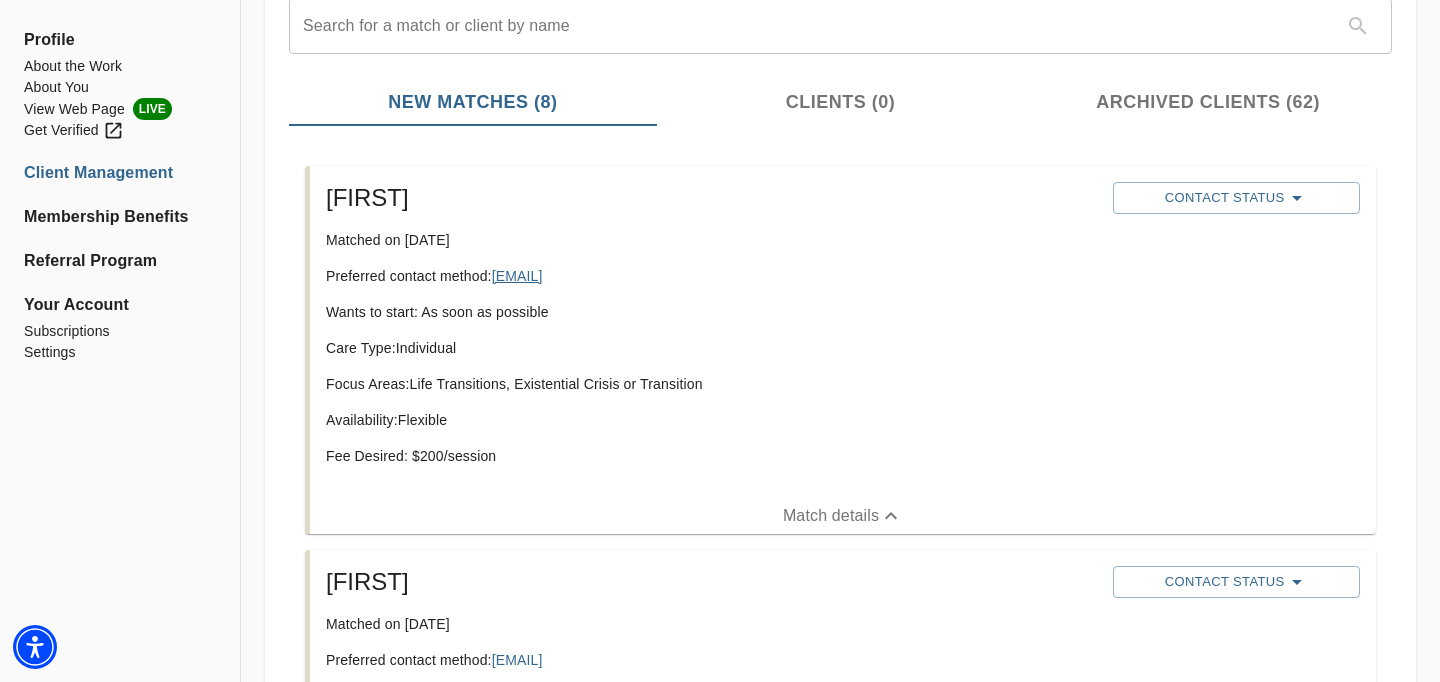 click on "[EMAIL]" at bounding box center (517, 276) 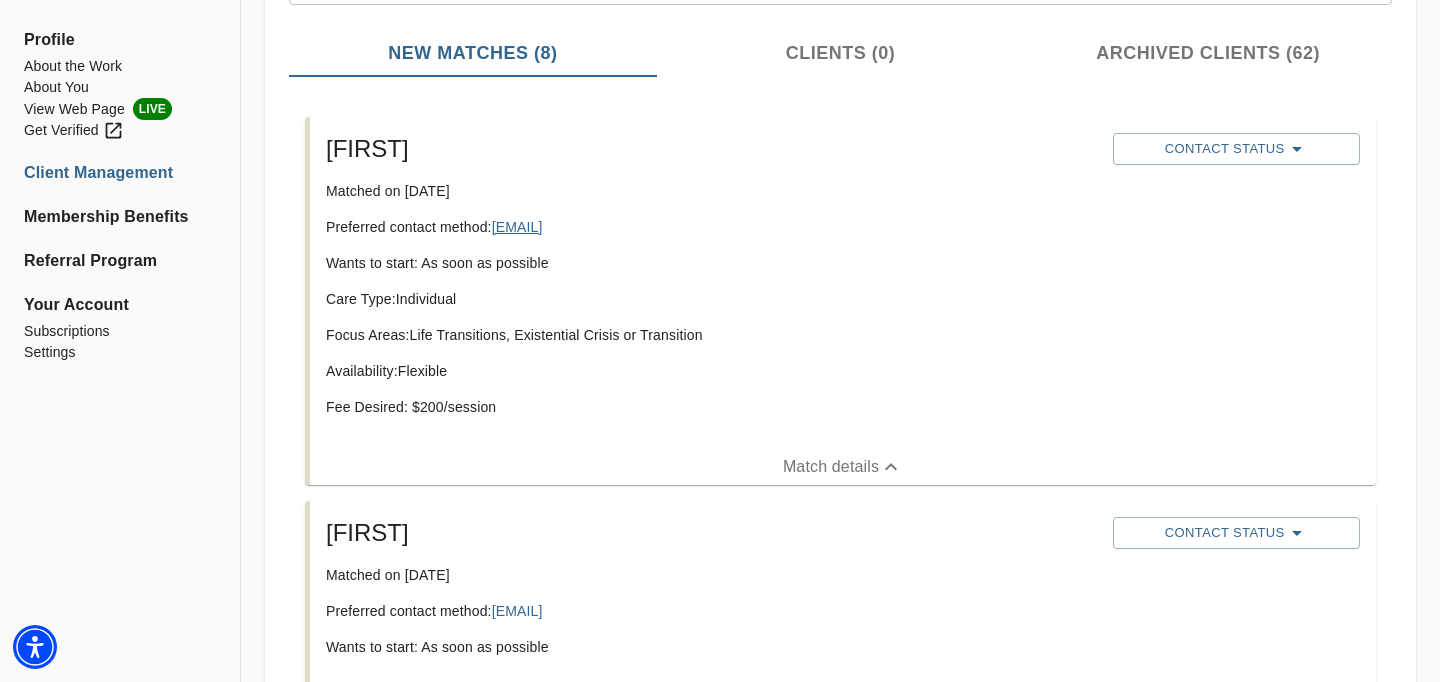 scroll, scrollTop: 219, scrollLeft: 0, axis: vertical 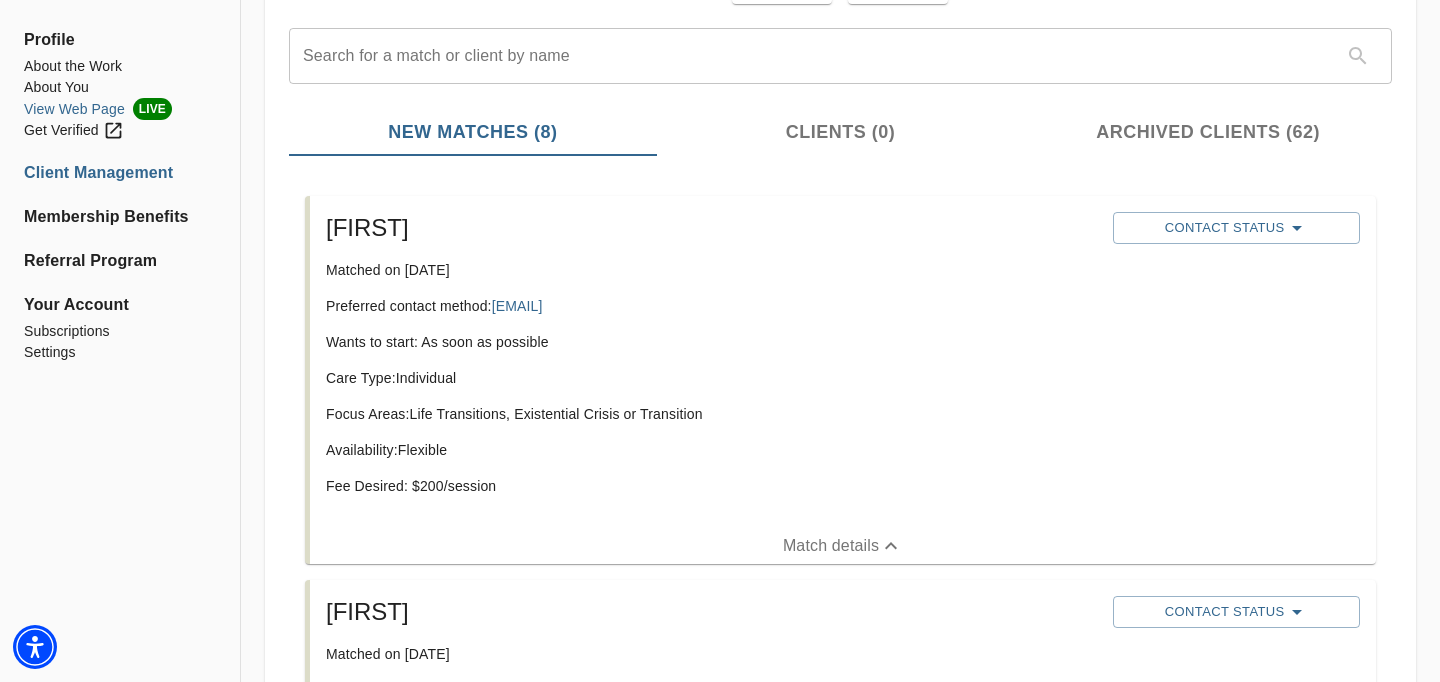 click on "View Web Page LIVE" at bounding box center (120, 109) 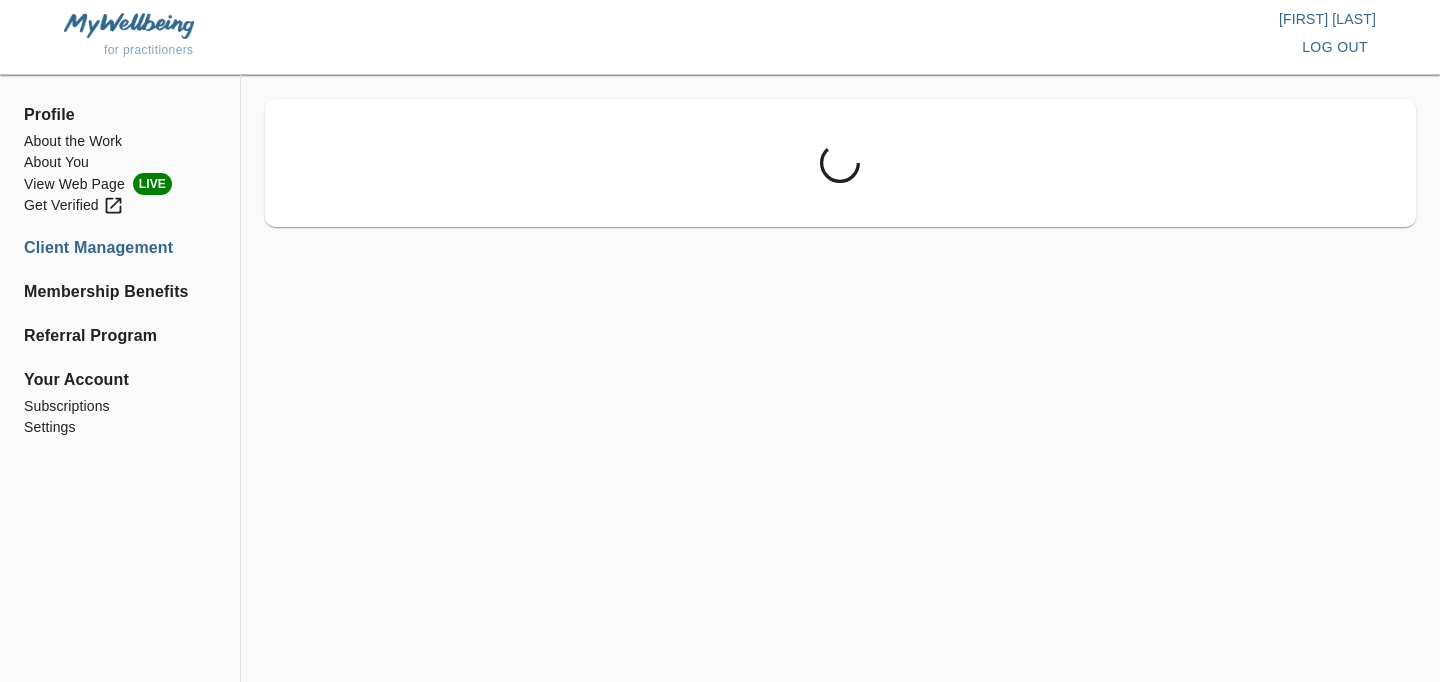 scroll, scrollTop: 0, scrollLeft: 0, axis: both 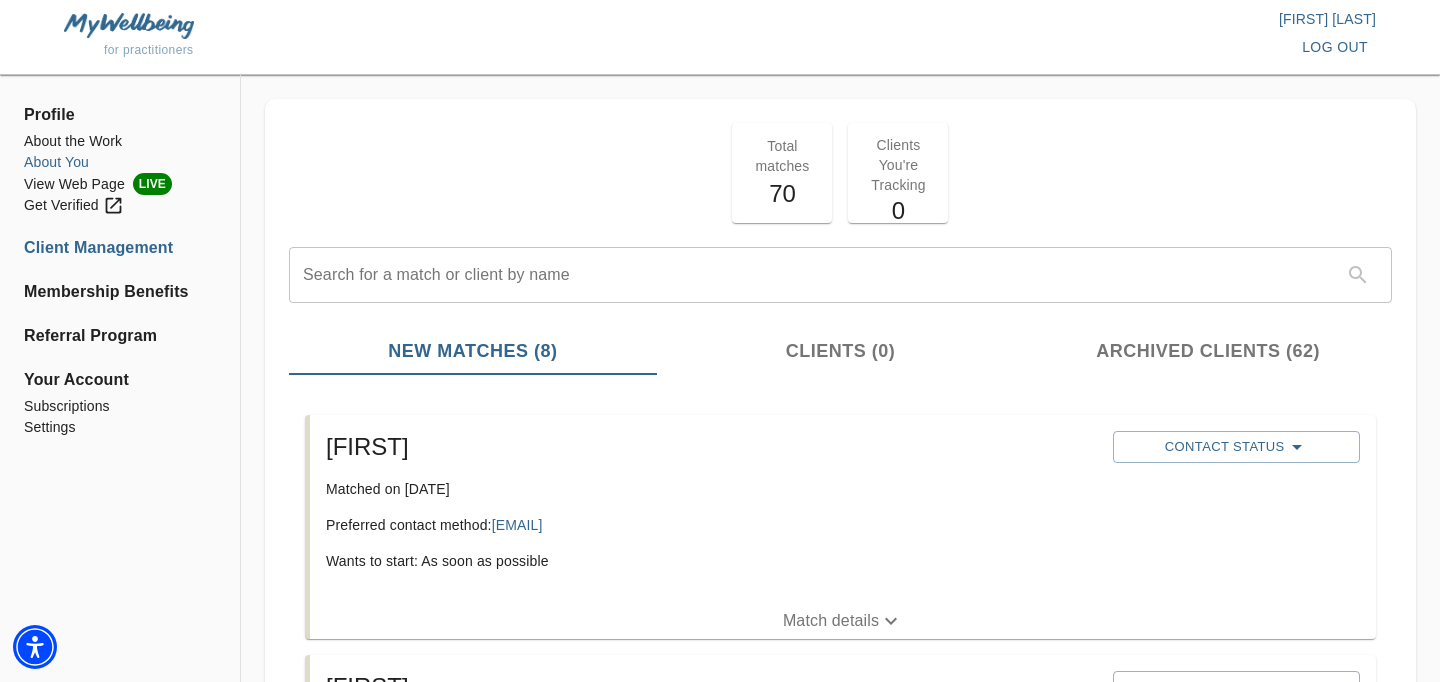 click on "About You" at bounding box center (120, 162) 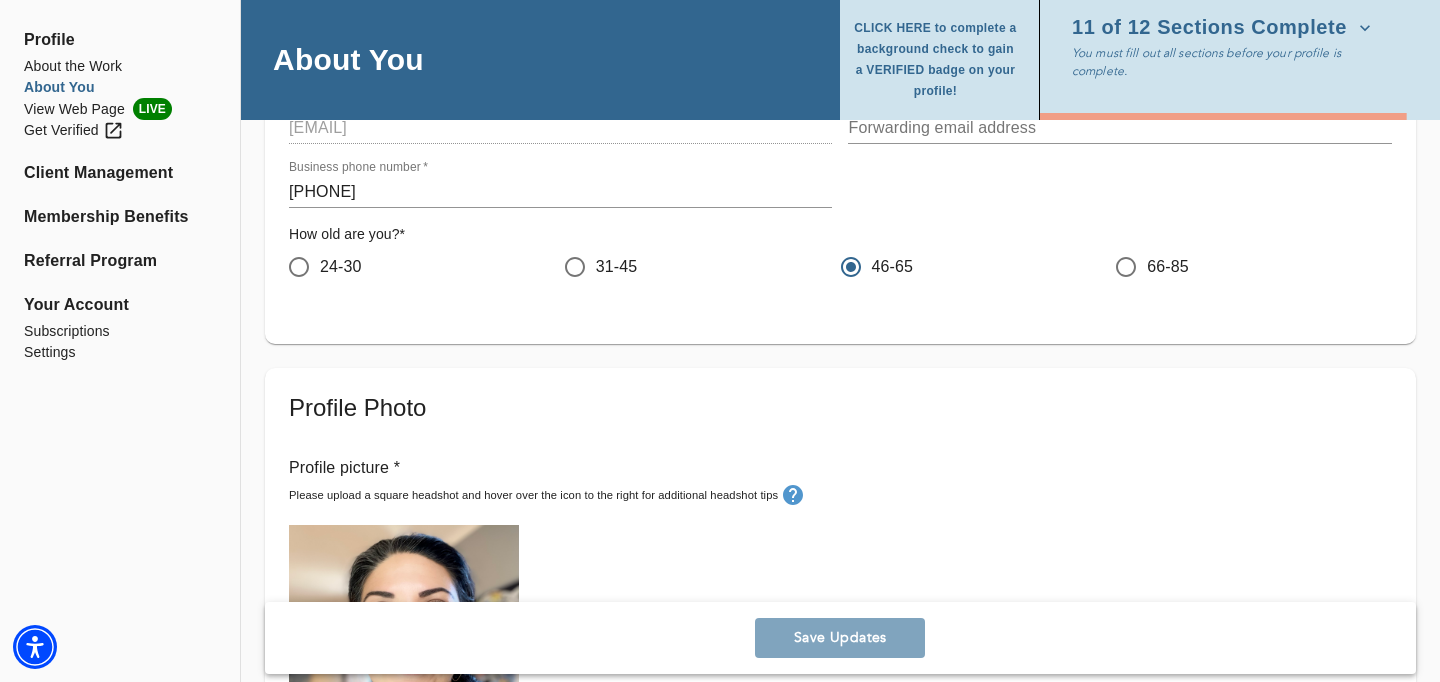 scroll, scrollTop: 0, scrollLeft: 0, axis: both 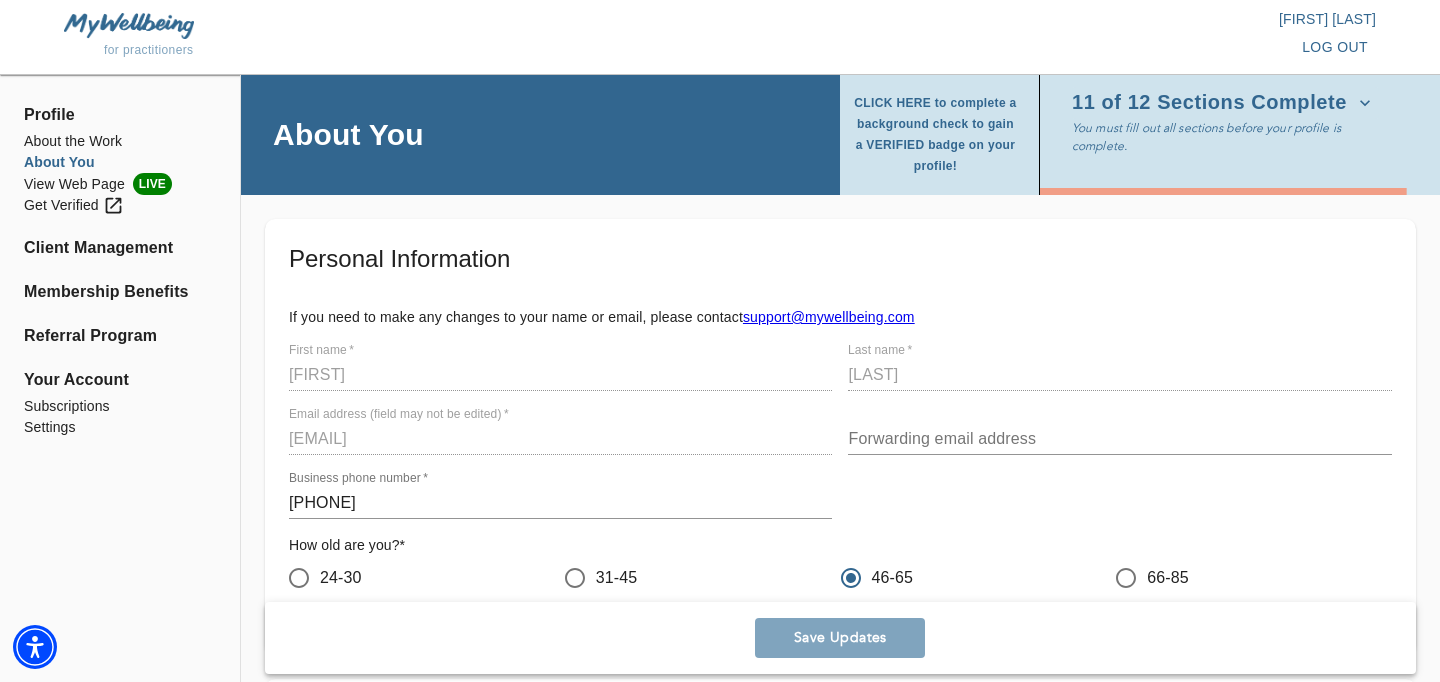 click 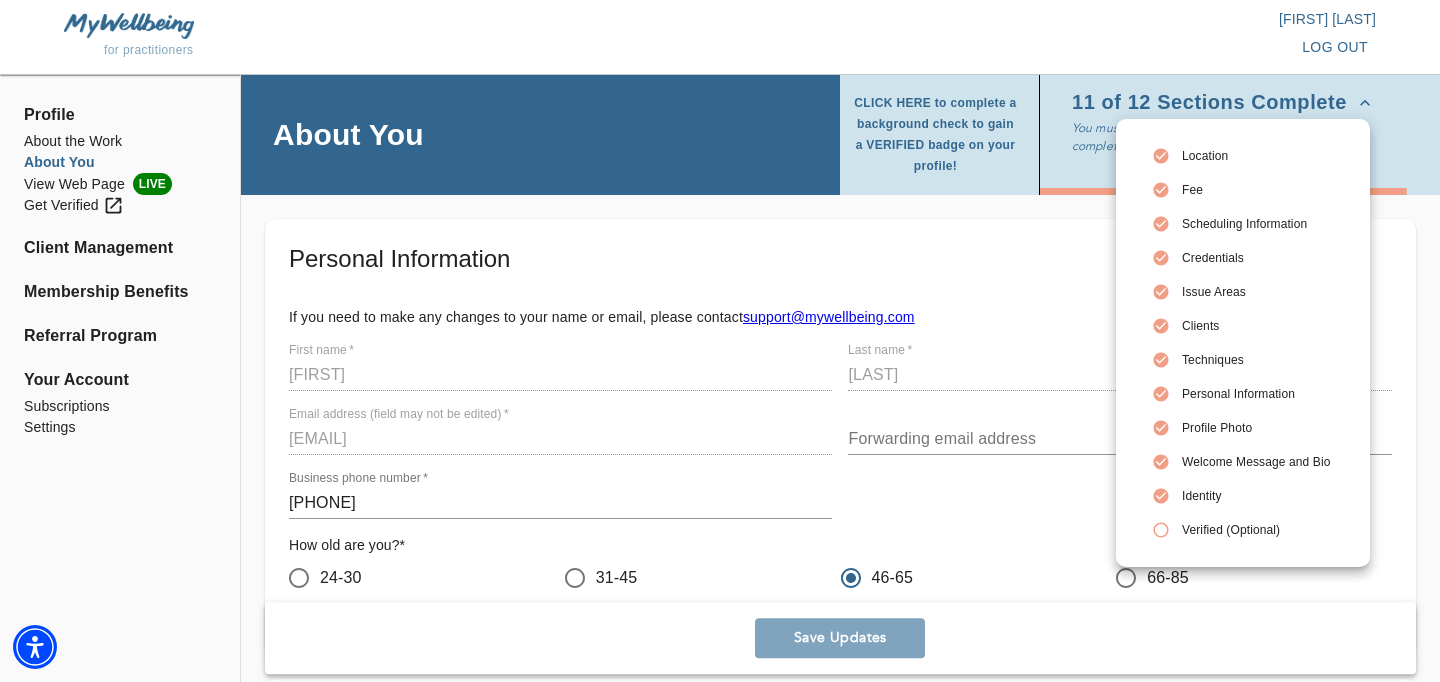 click on "Scheduling Information" at bounding box center (1256, 224) 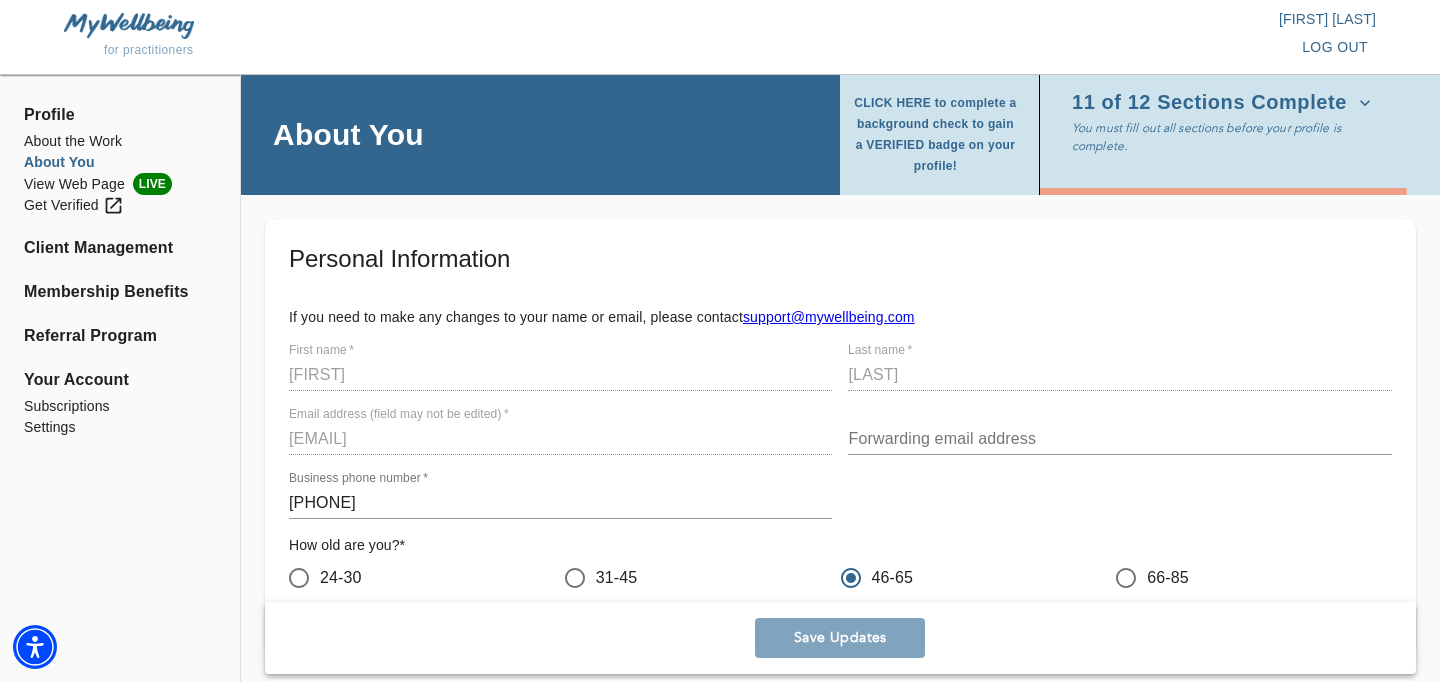 click on "11 of 12 Sections Complete" at bounding box center (1221, 103) 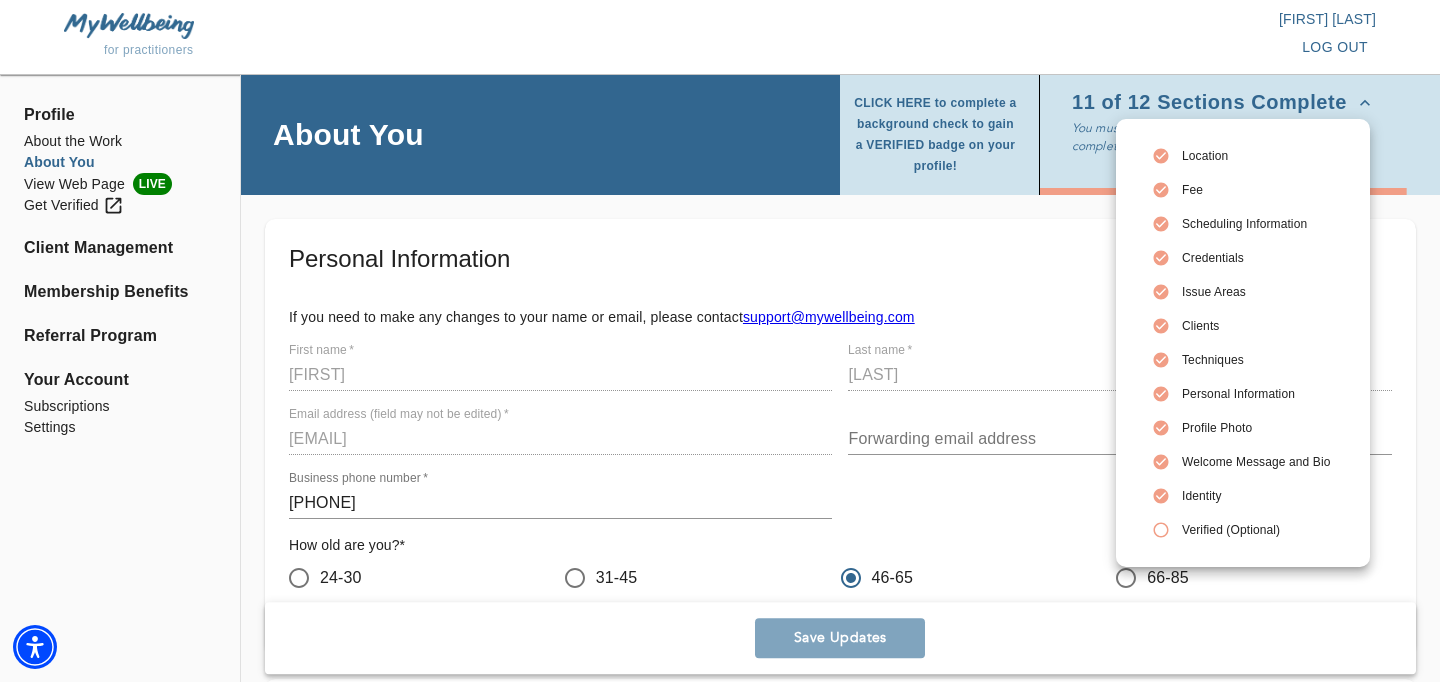 click at bounding box center [720, 341] 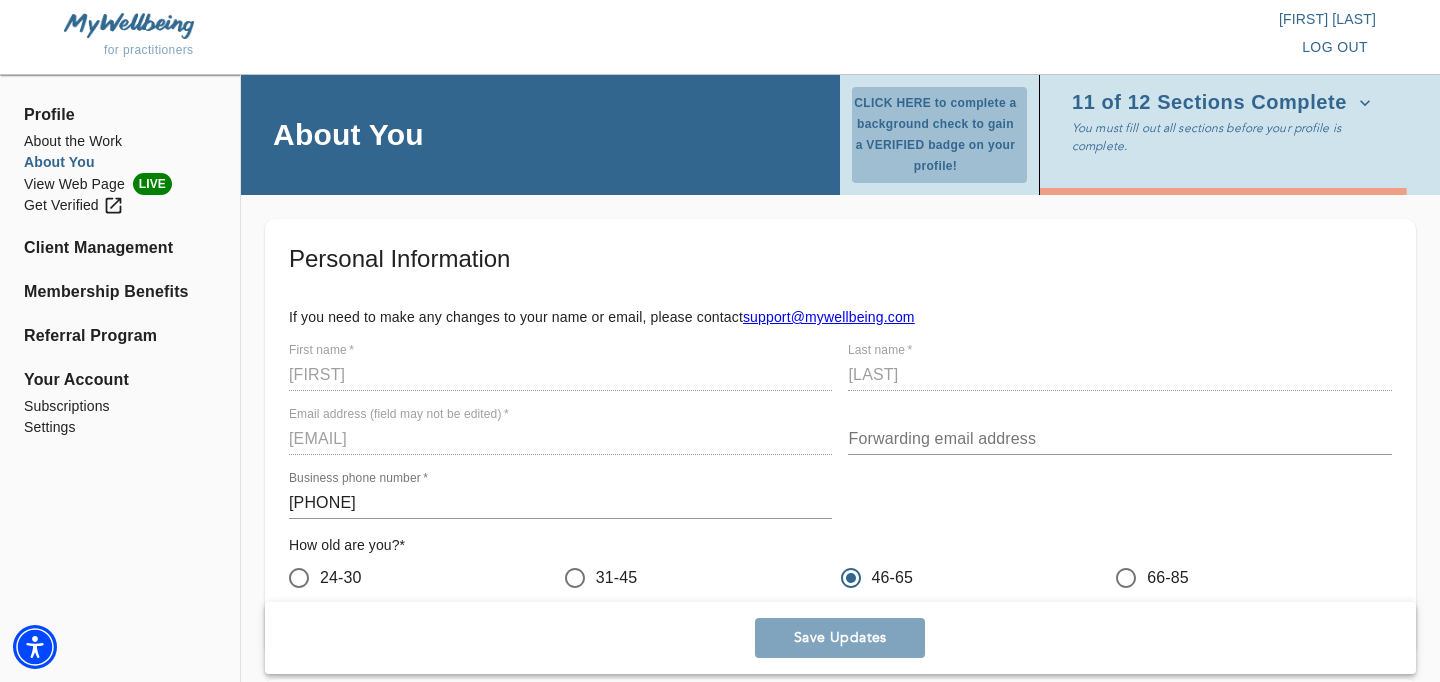 click on "CLICK HERE to complete a background check to gain a VERIFIED badge on your profile!" at bounding box center (935, 135) 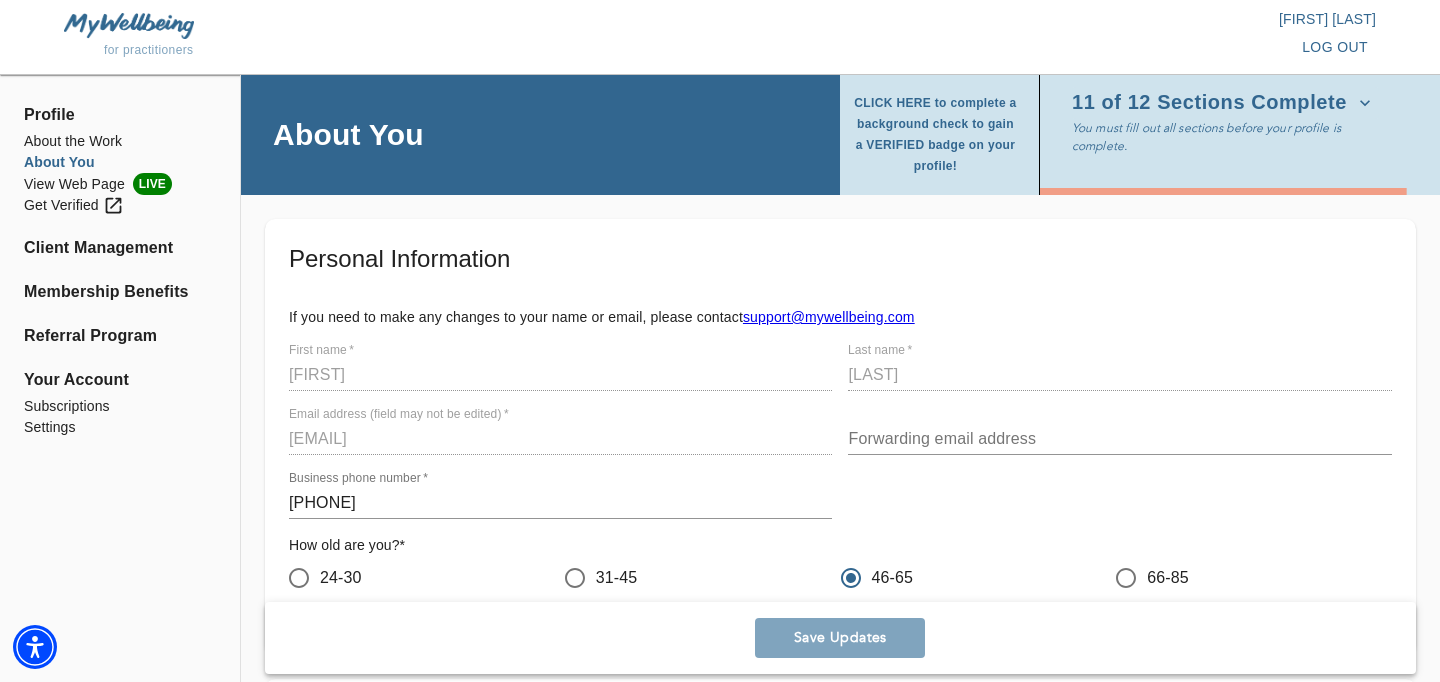 click on "11 of 12 Sections Complete" at bounding box center (1225, 103) 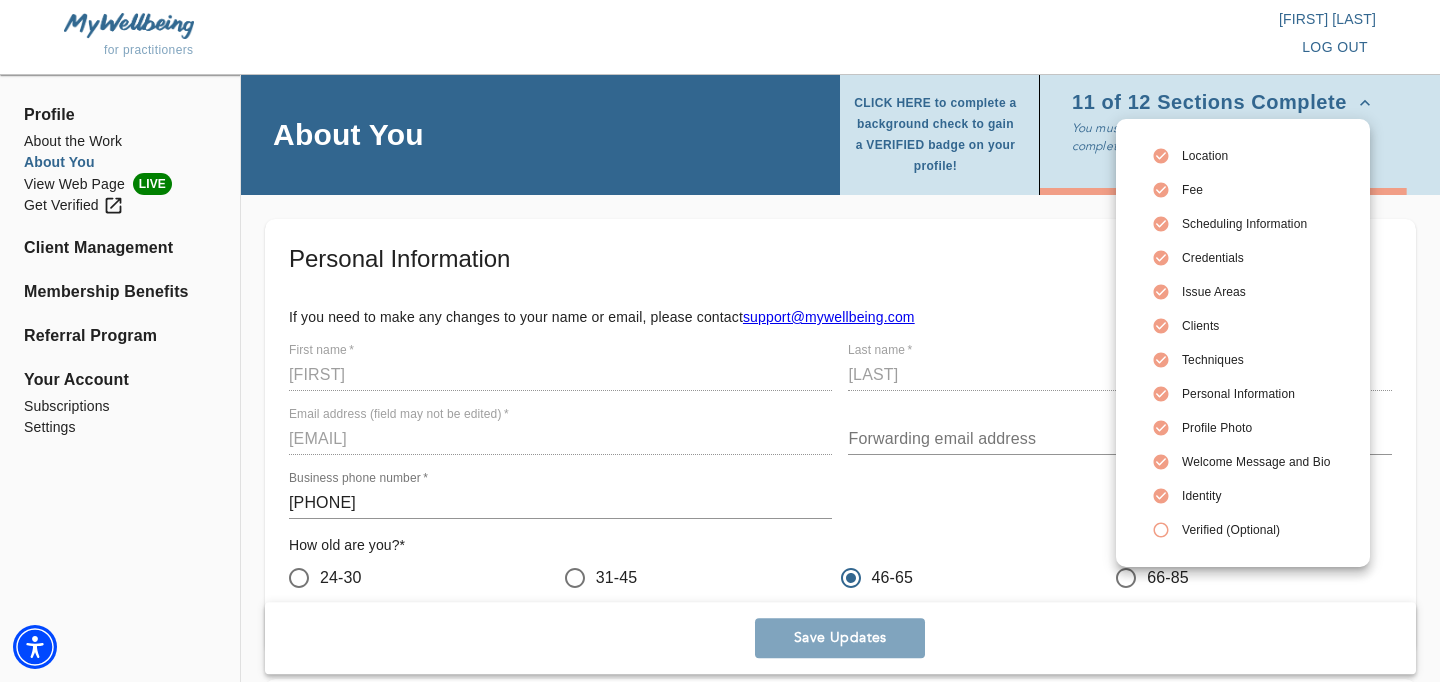 click on "Location" at bounding box center (1256, 156) 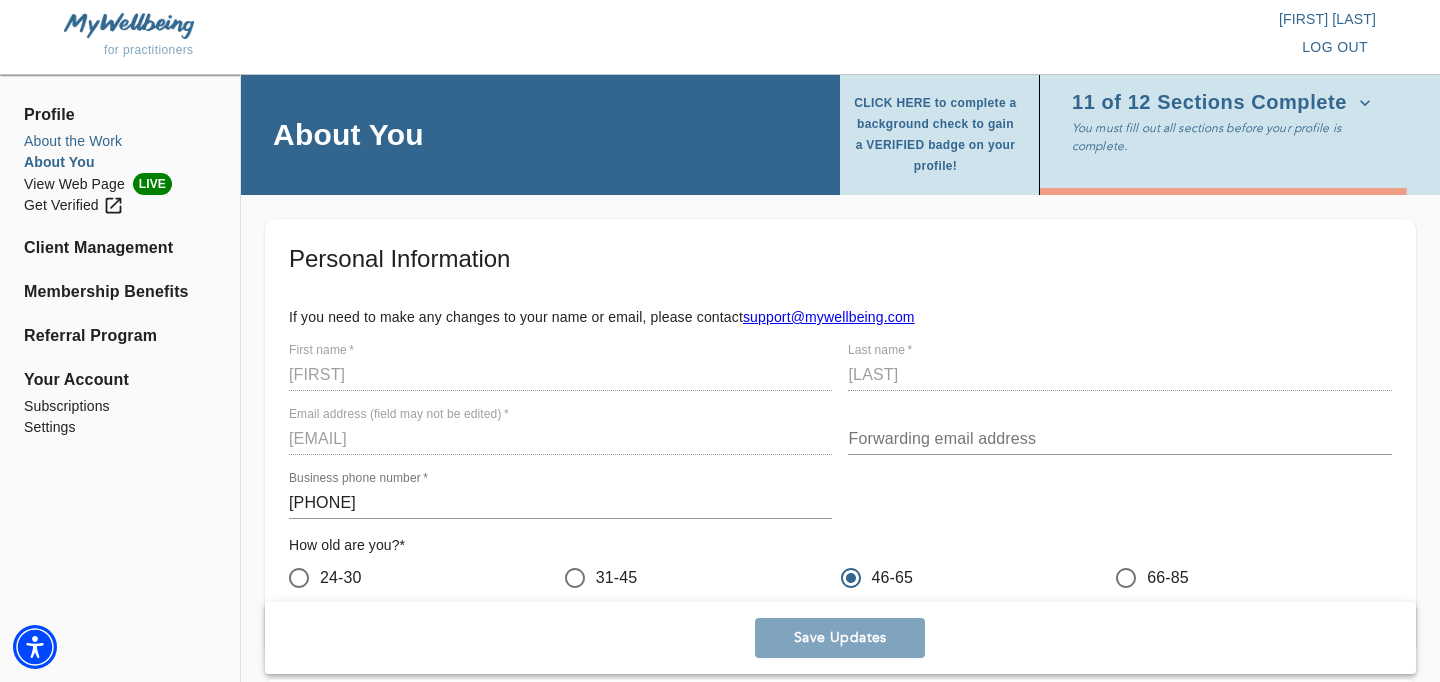 click on "About the Work" at bounding box center [120, 141] 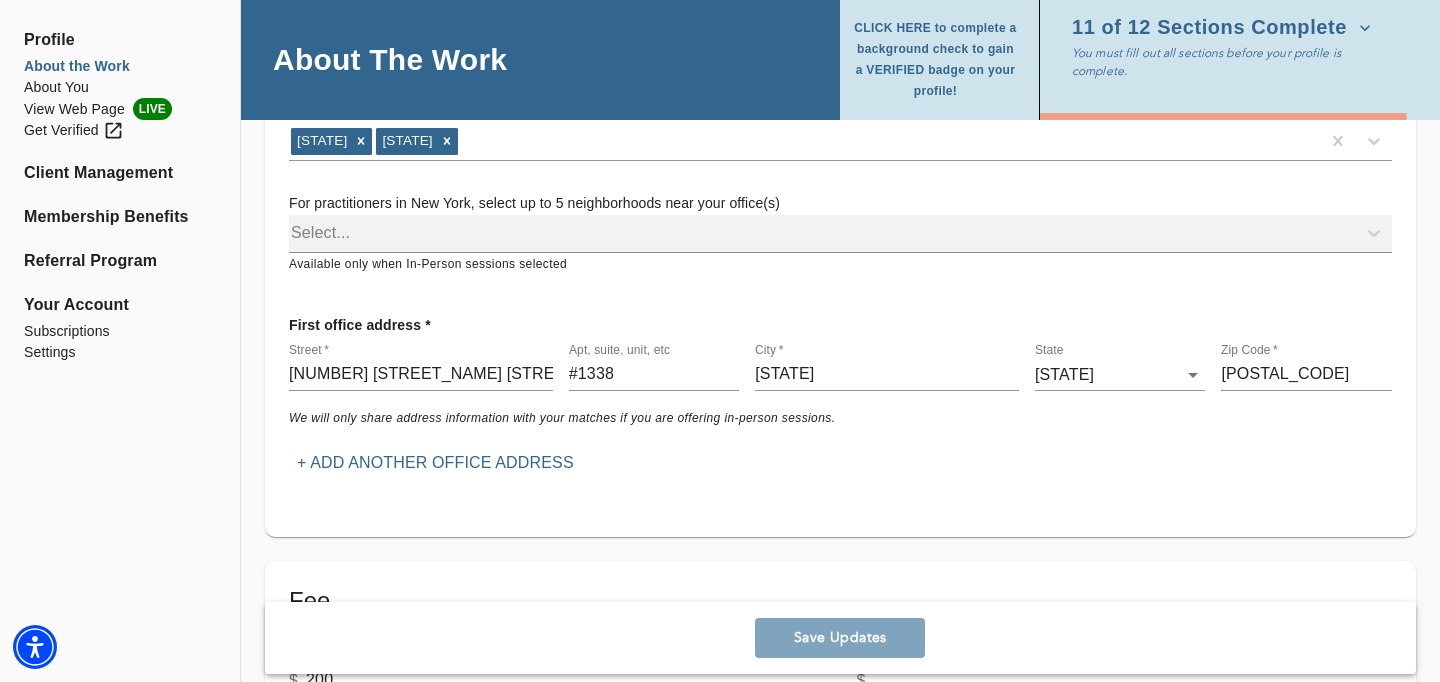 scroll, scrollTop: 299, scrollLeft: 0, axis: vertical 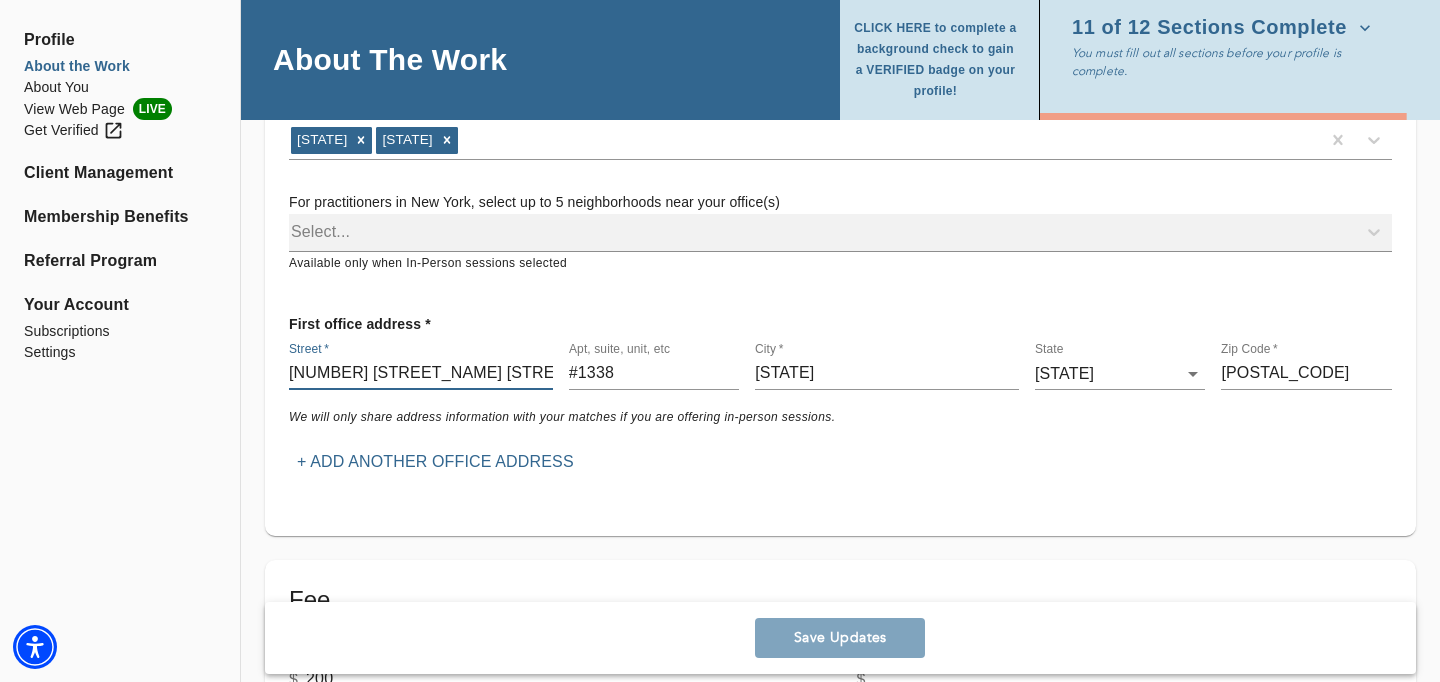 click on "[NUMBER] [STREET_NAME] [STREET_TYPE]" at bounding box center (421, 374) 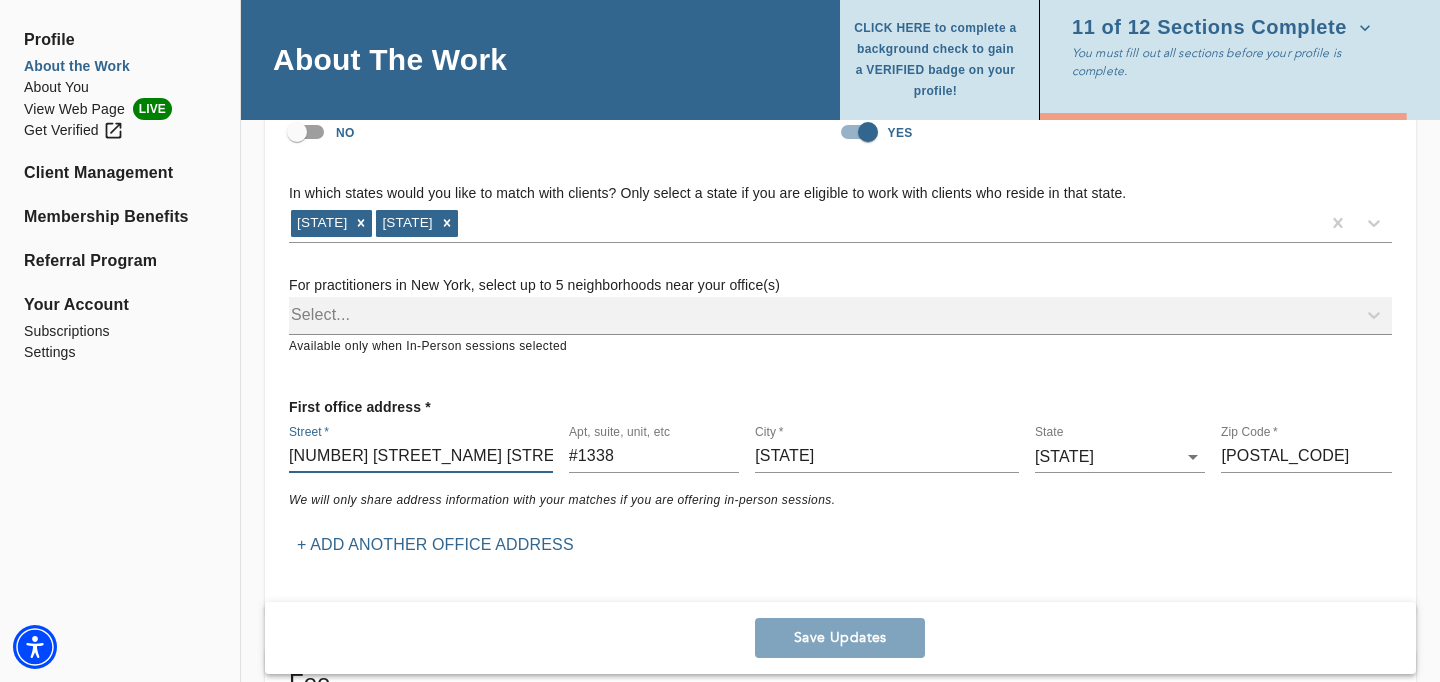 scroll, scrollTop: 235, scrollLeft: 0, axis: vertical 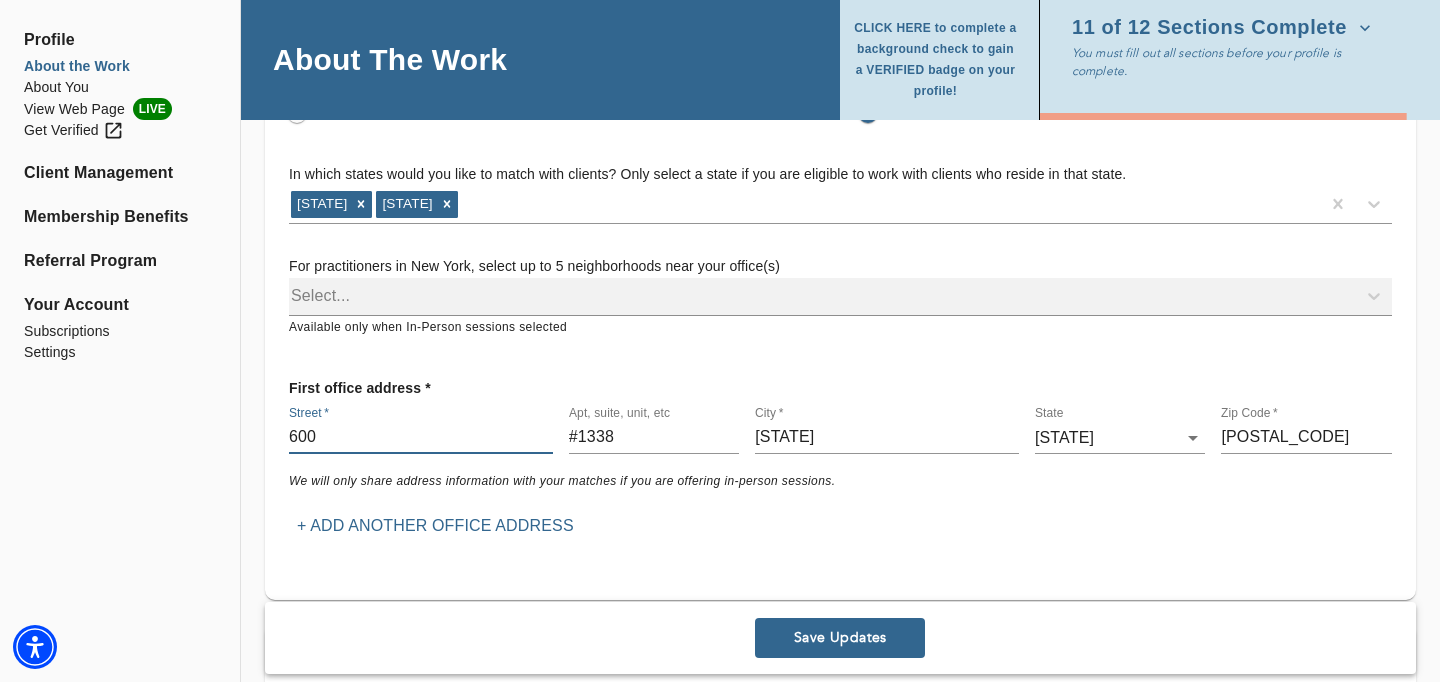 type on "[NUMBER] [STREET_NAME] [STREET_TYPE]" 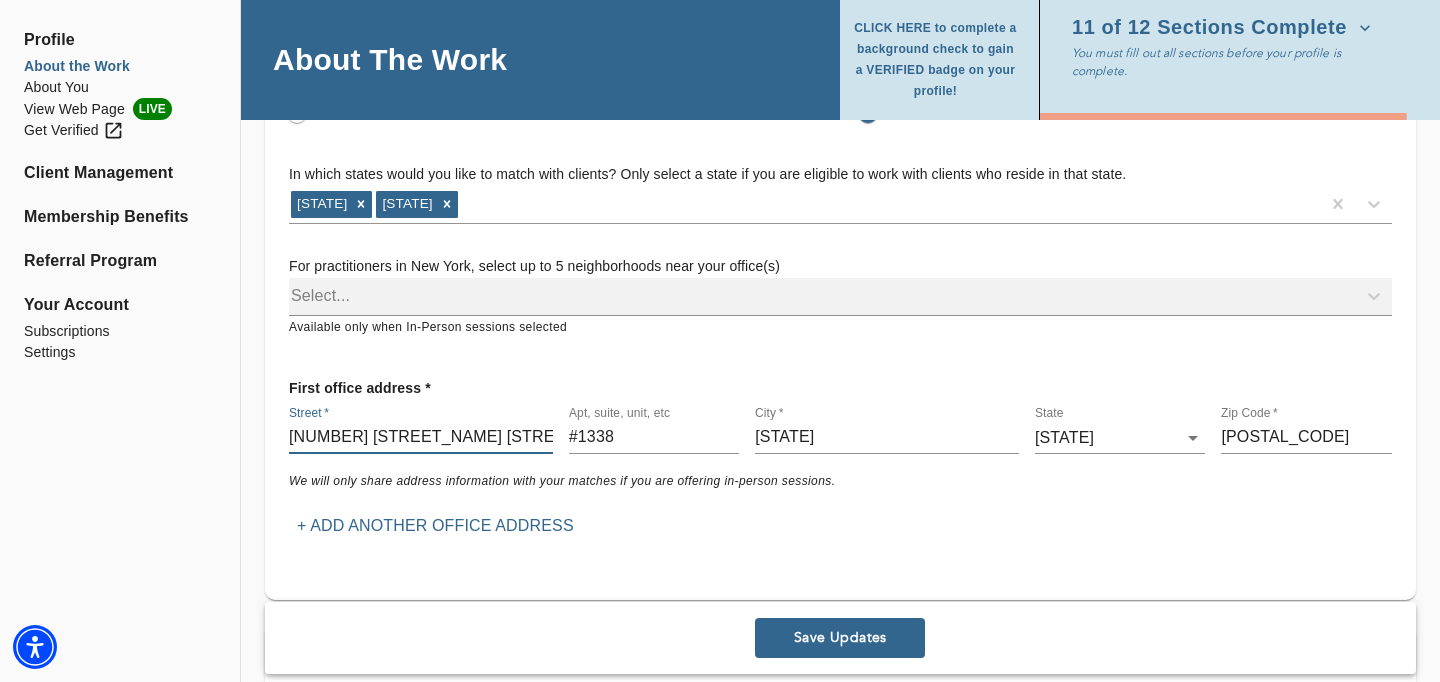 click on "#1338" at bounding box center [654, 438] 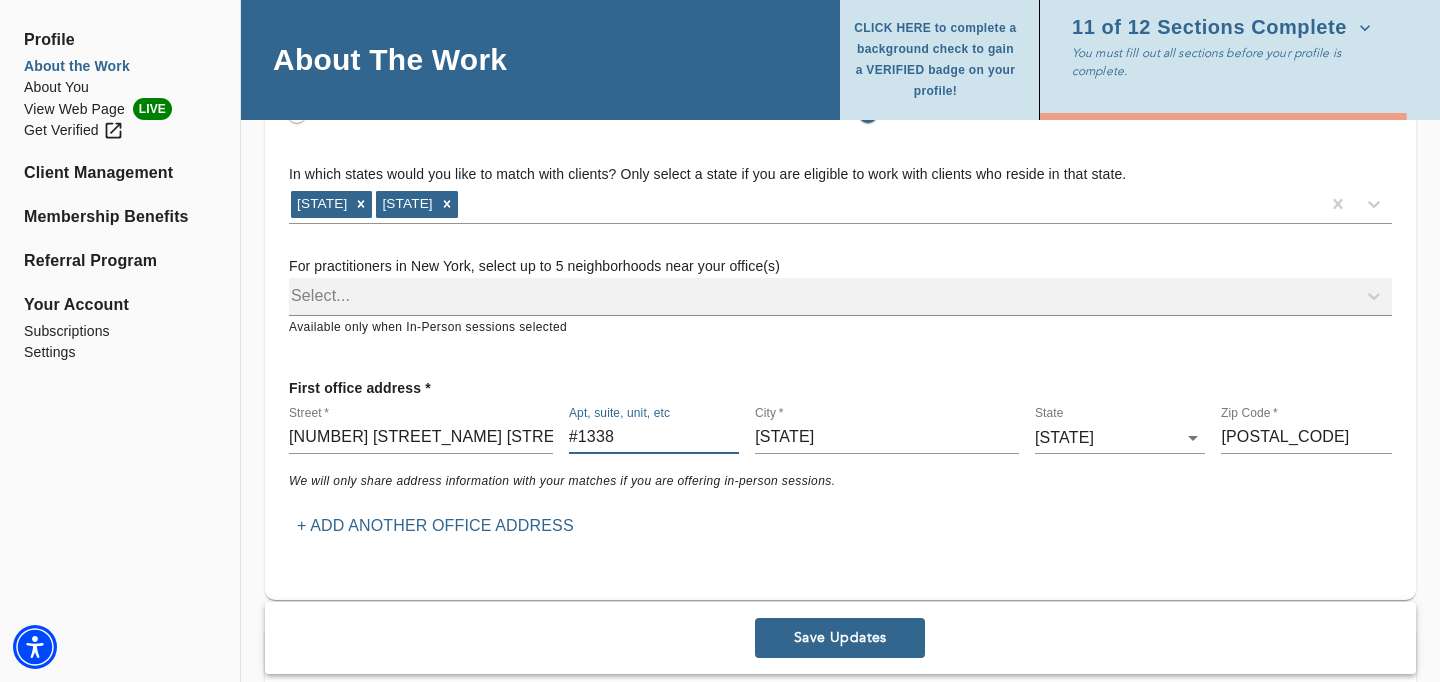 click on "#1338" at bounding box center (654, 438) 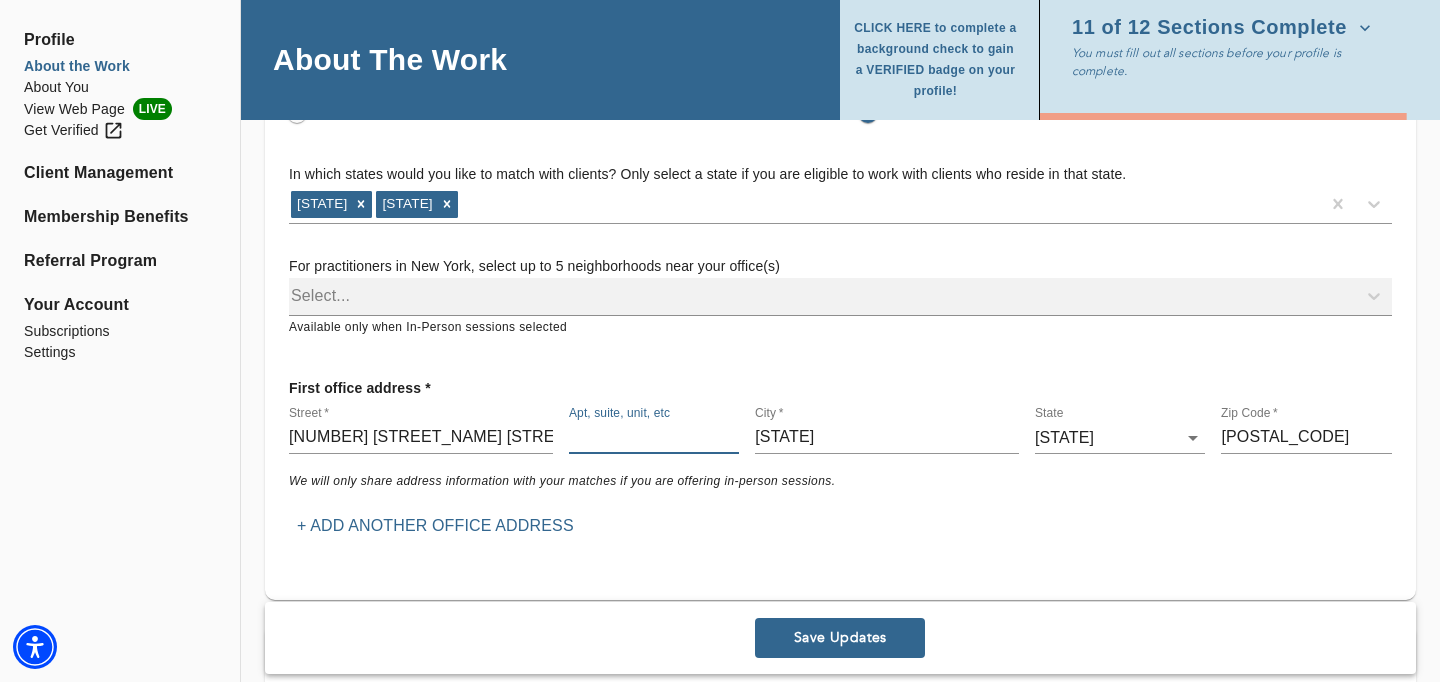 type 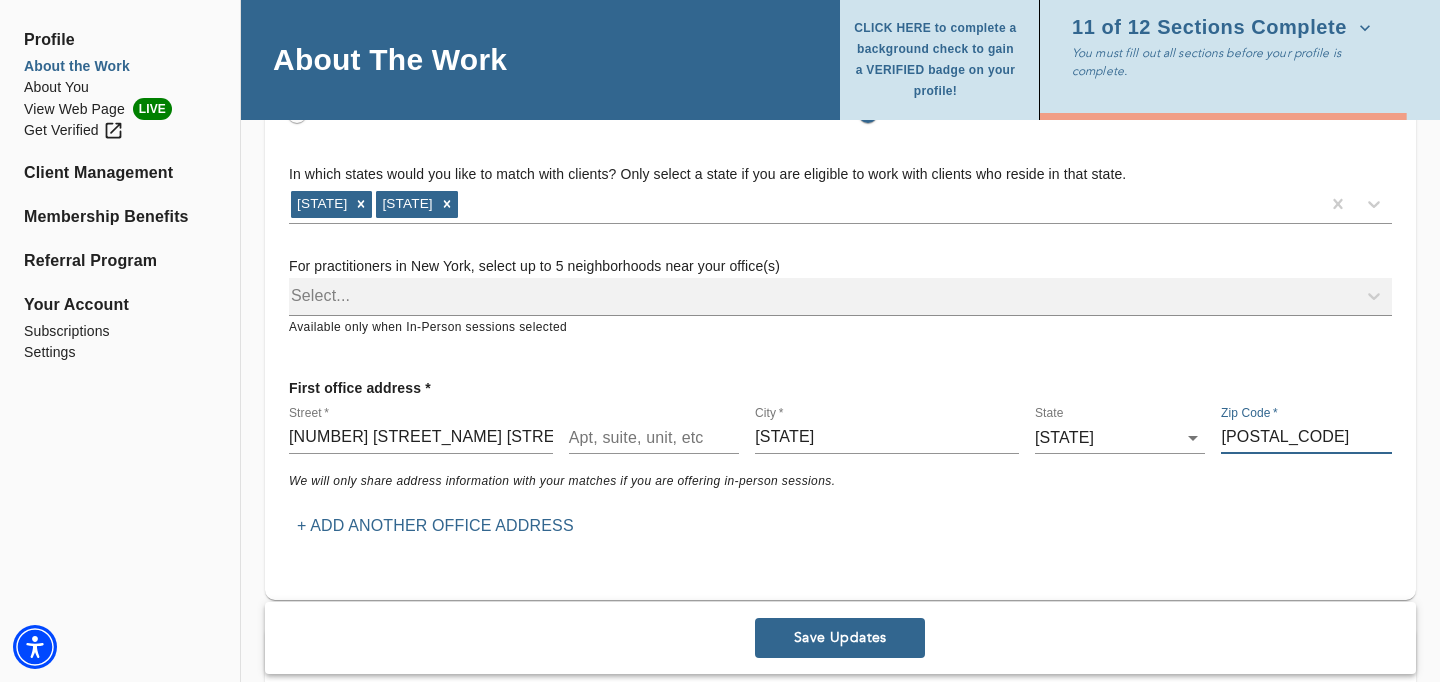 click on "[POSTAL_CODE]" at bounding box center [1306, 438] 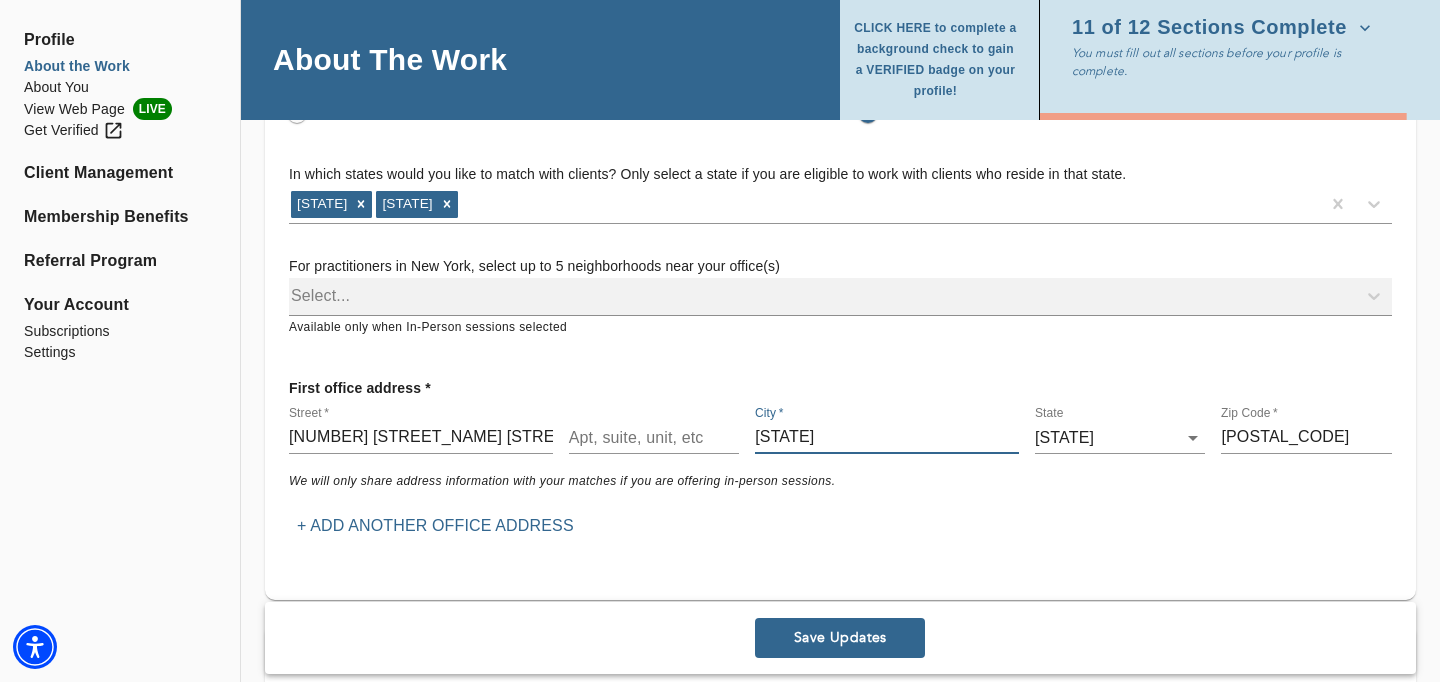click on "[STATE]" at bounding box center [887, 438] 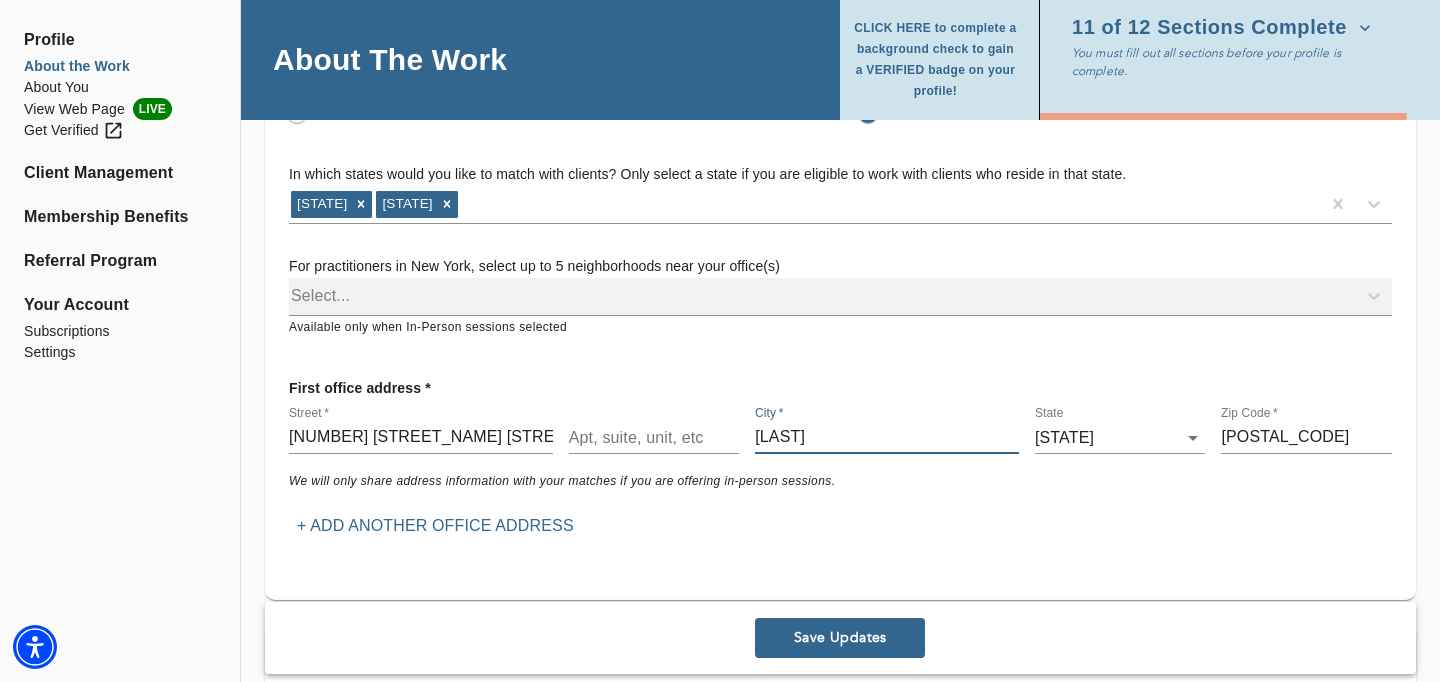 type on "[FIRST]" 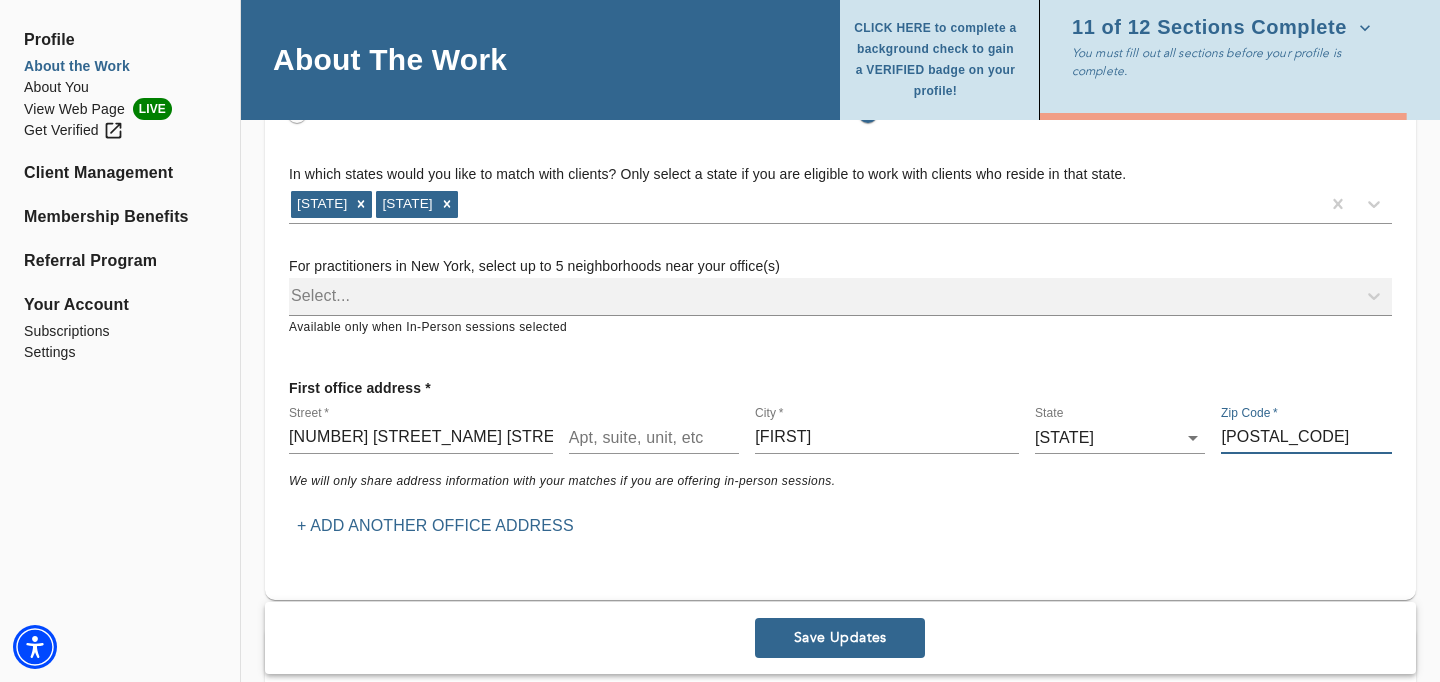 click on "[POSTAL_CODE]" at bounding box center (1306, 438) 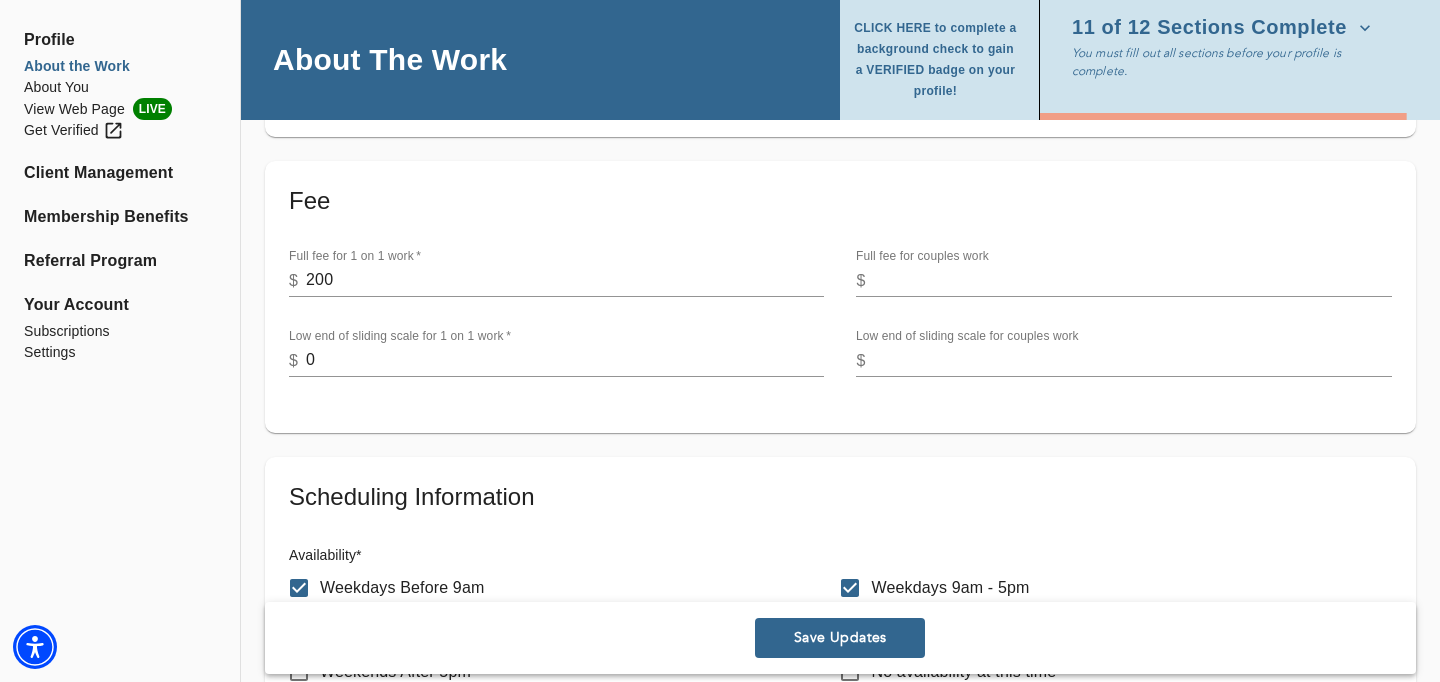 scroll, scrollTop: 711, scrollLeft: 0, axis: vertical 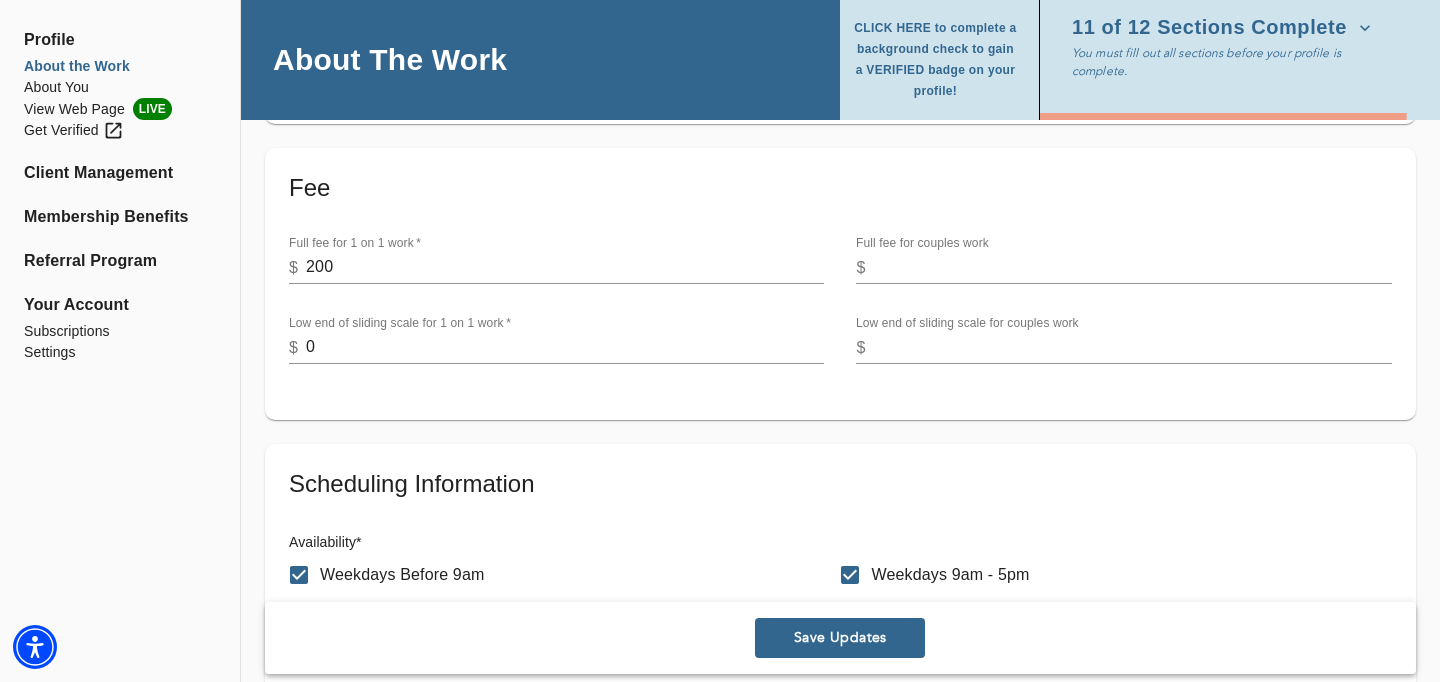type on "[POSTAL_CODE]" 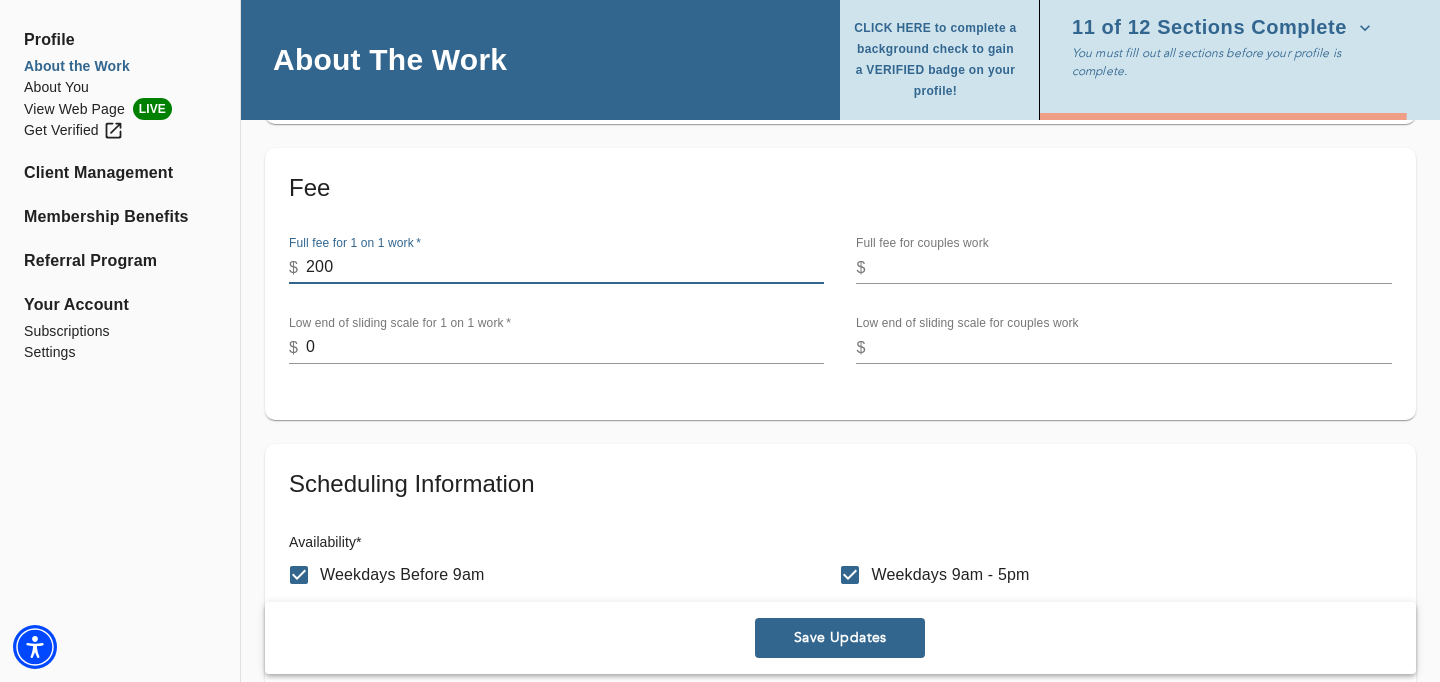 click on "200" at bounding box center (565, 268) 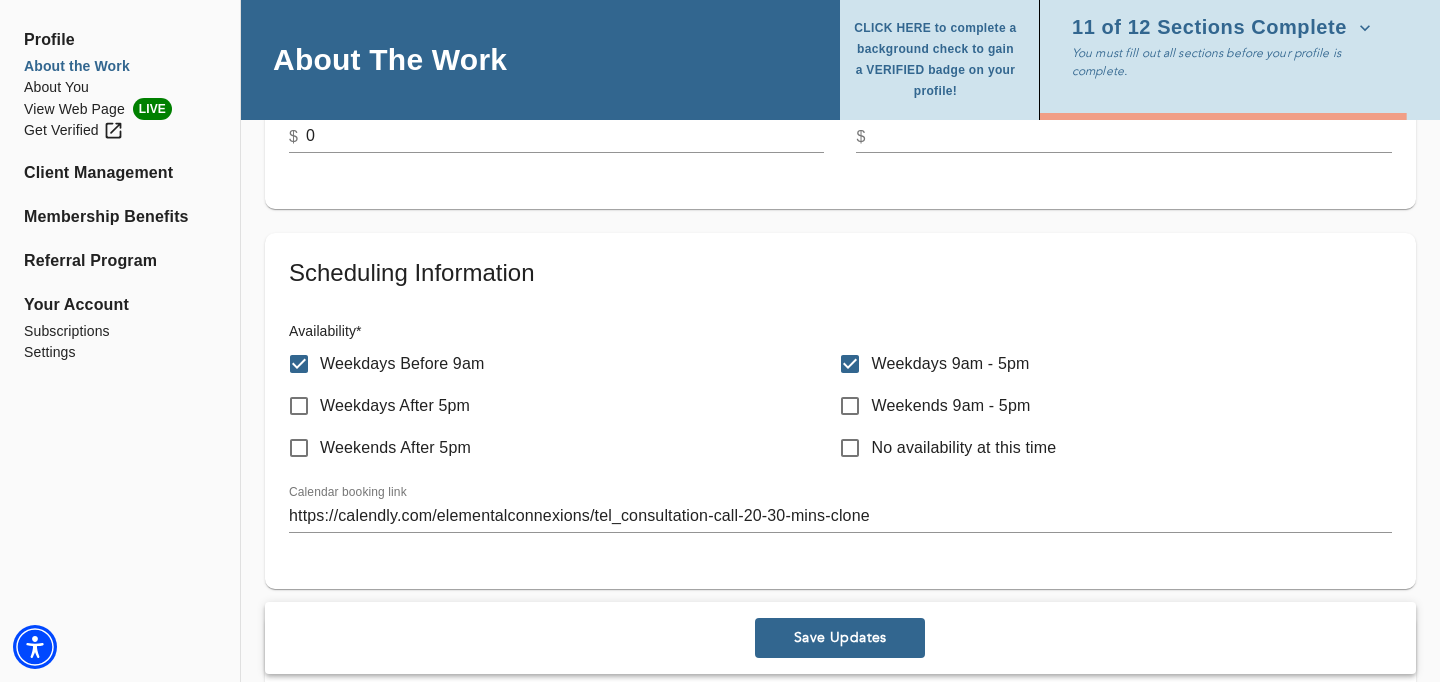 scroll, scrollTop: 925, scrollLeft: 0, axis: vertical 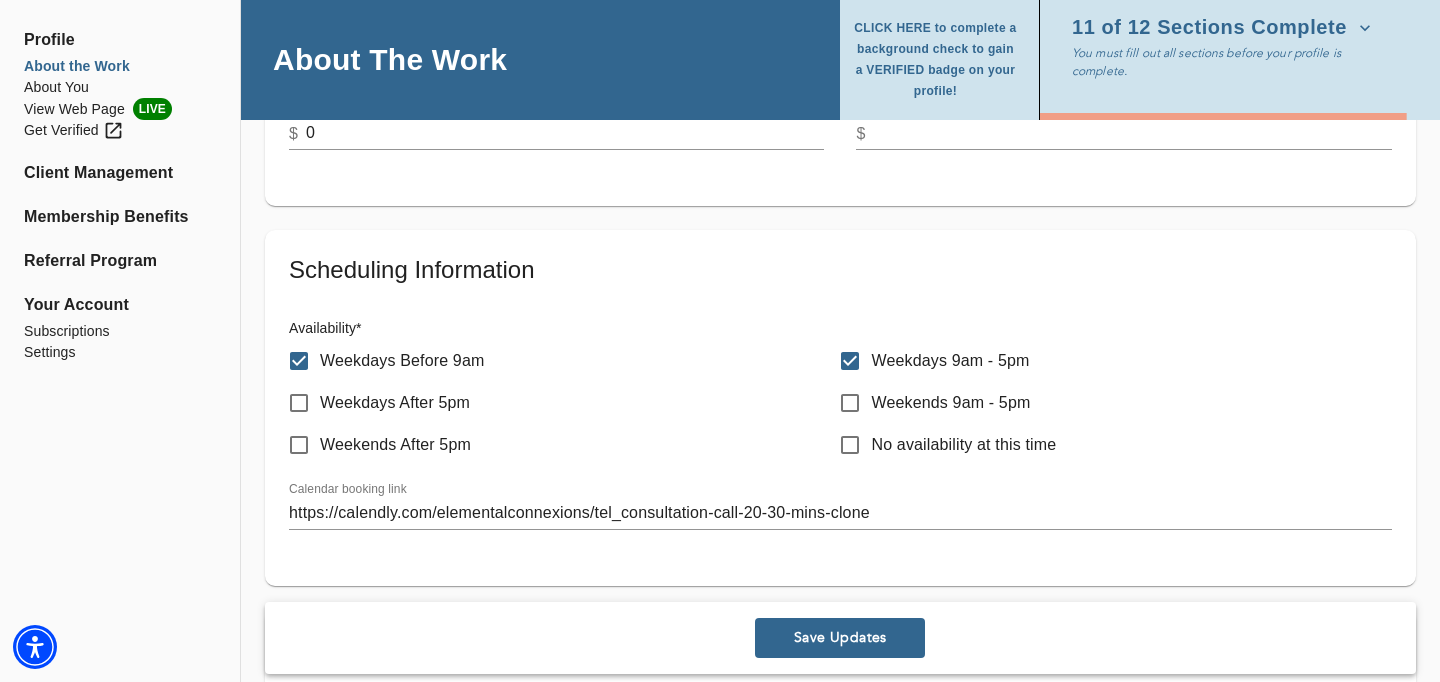 type on "235" 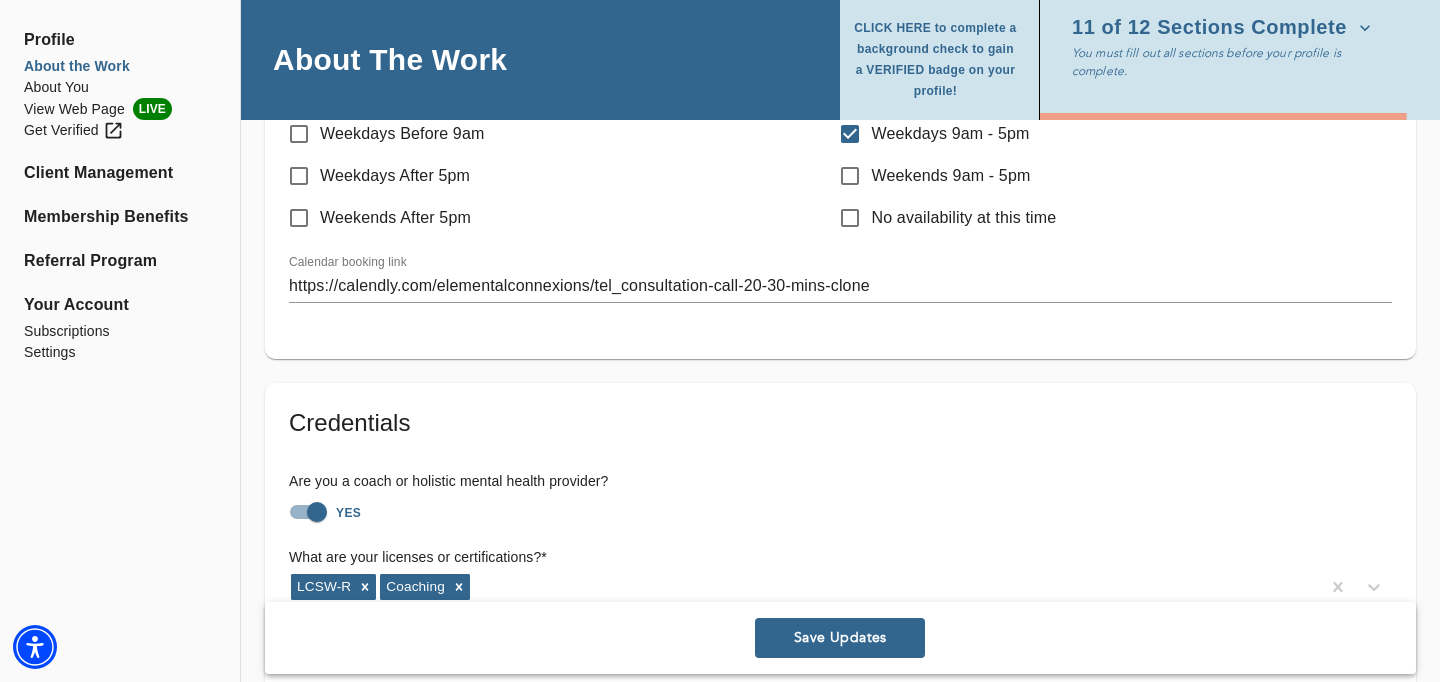 scroll, scrollTop: 1180, scrollLeft: 0, axis: vertical 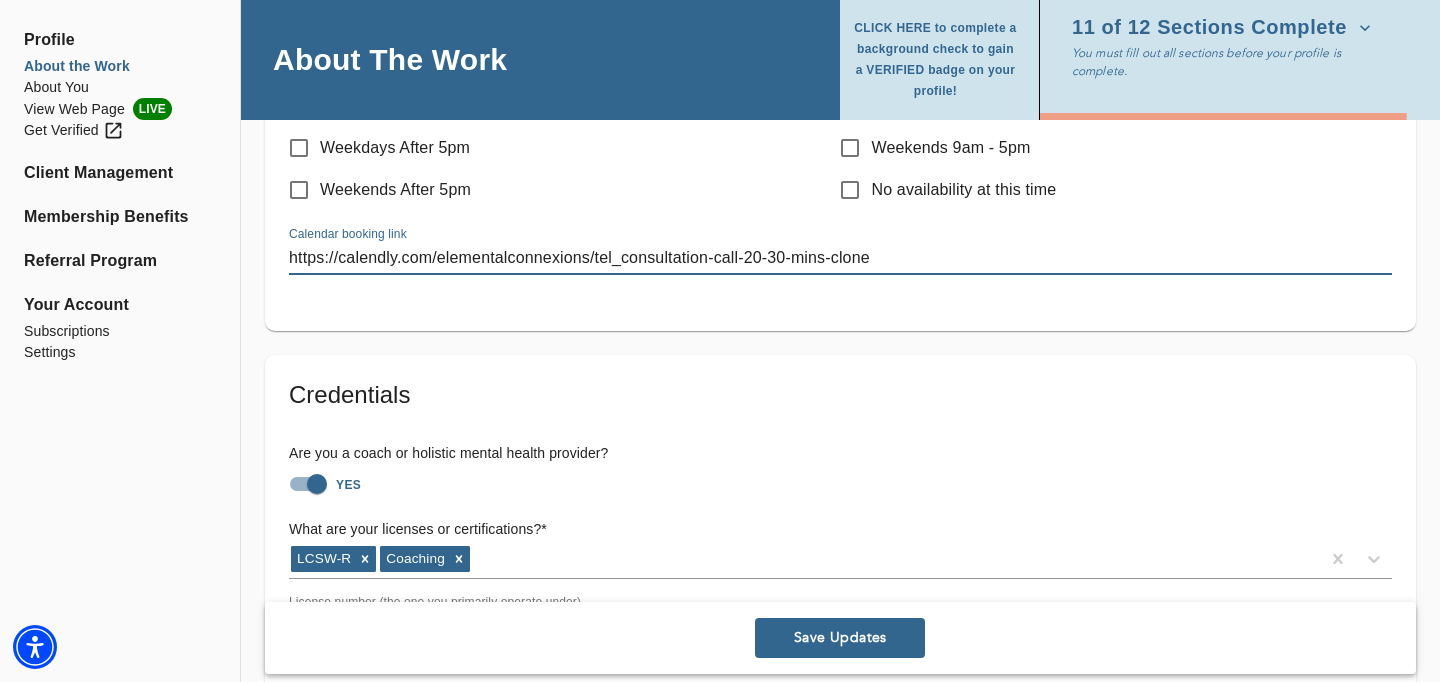 click on "https://calendly.com/elementalconnexions/tel_consultation-call-20-30-mins-clone" at bounding box center (840, 259) 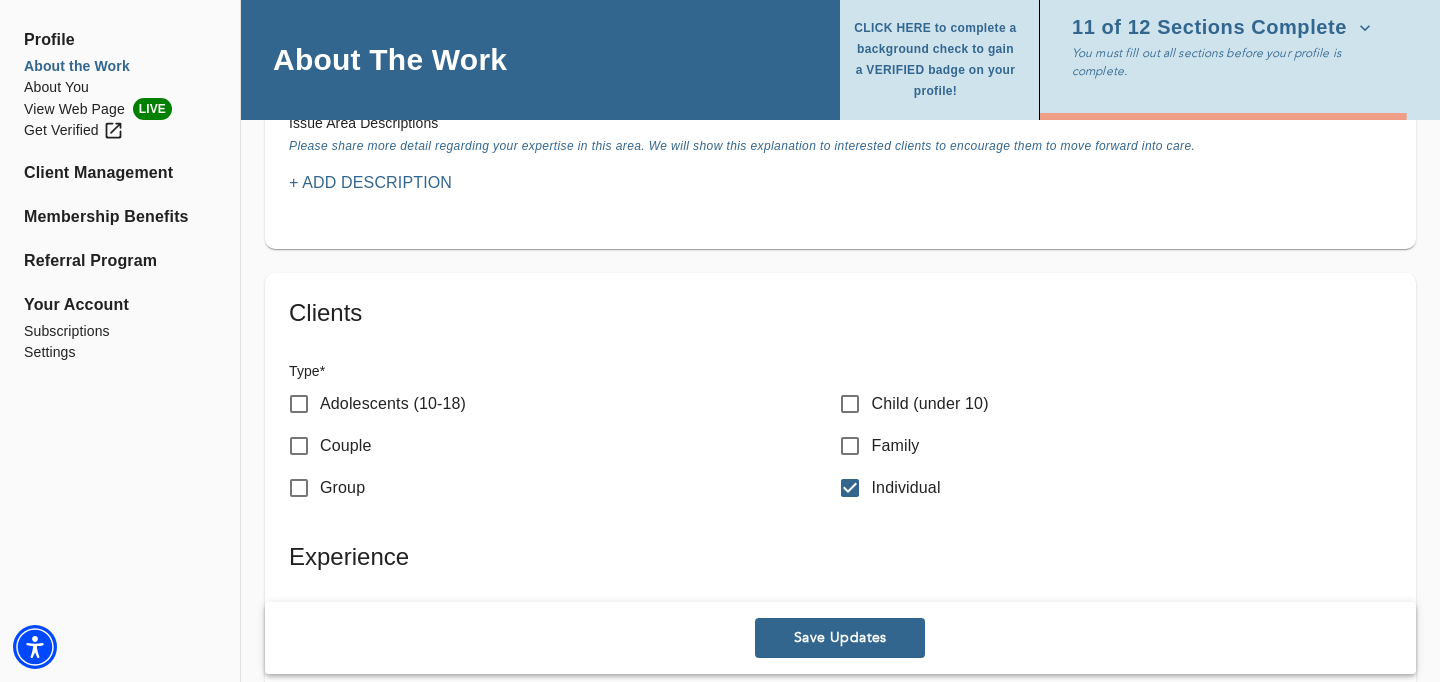 scroll, scrollTop: 2180, scrollLeft: 0, axis: vertical 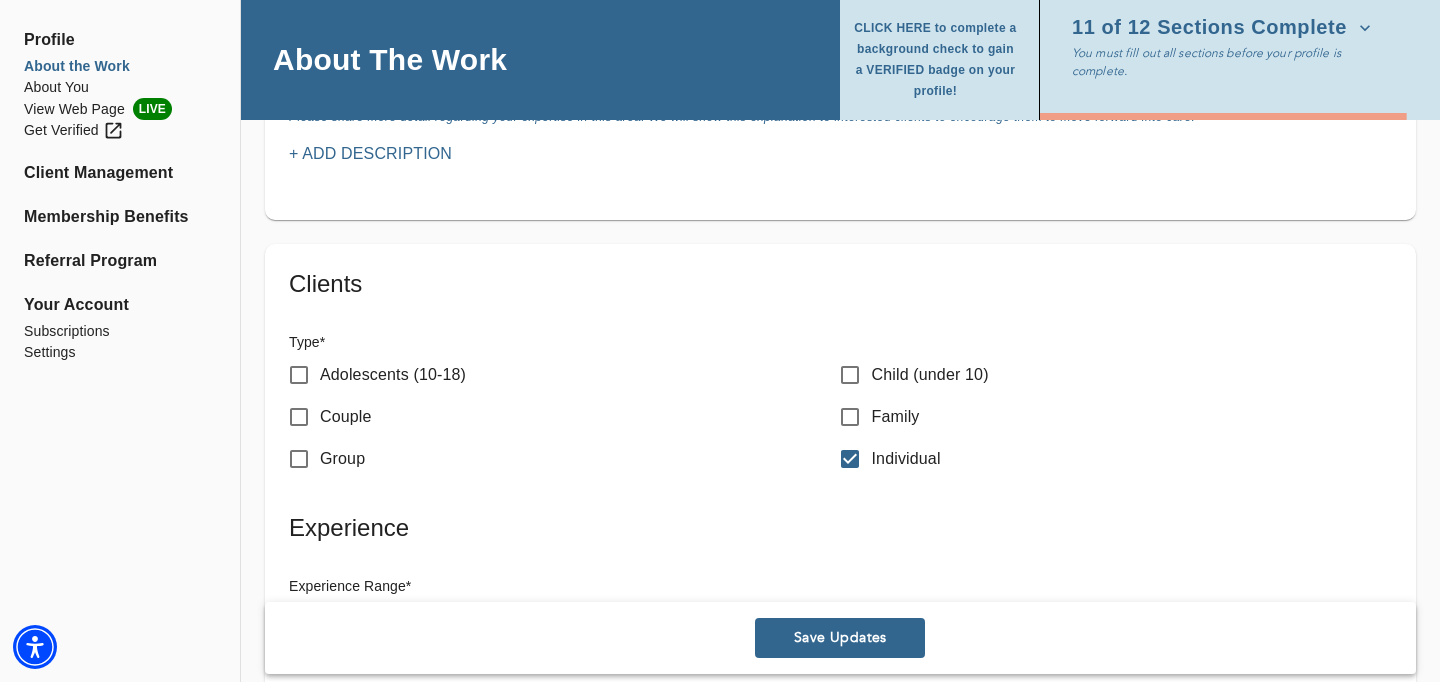 type 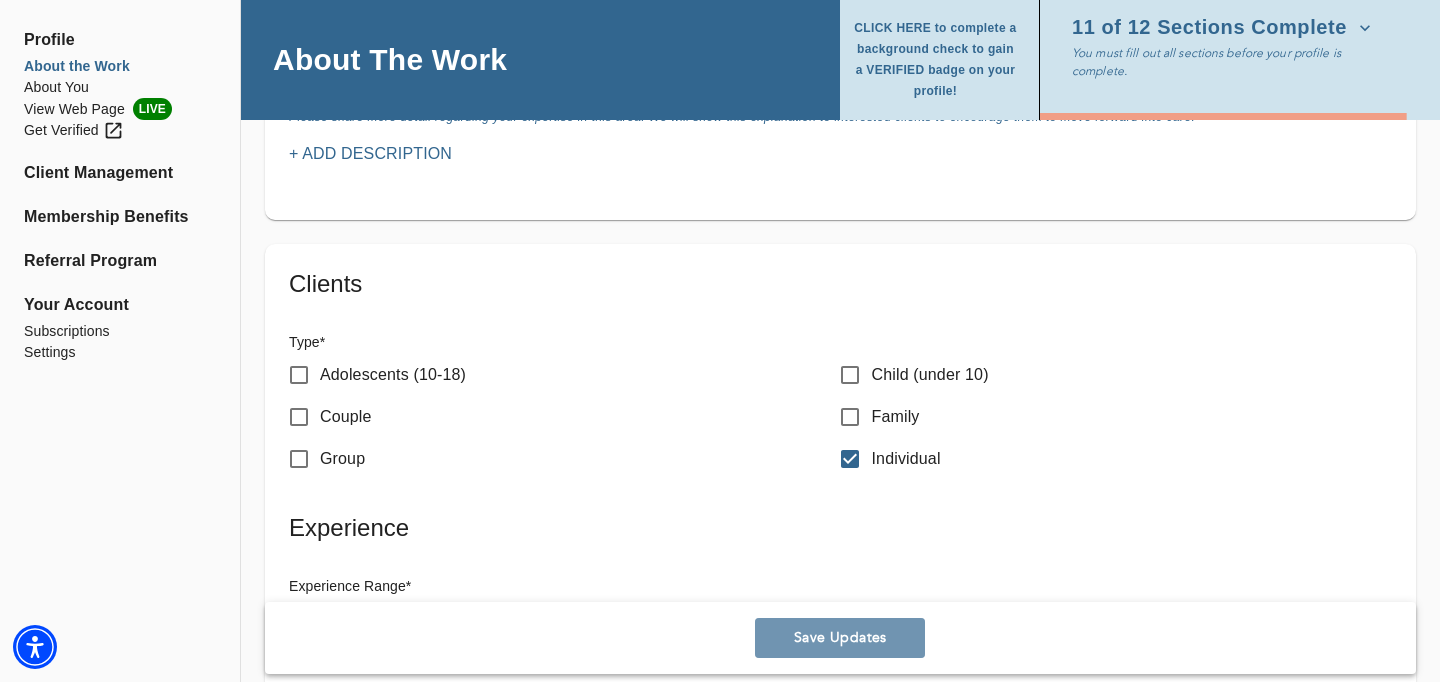 click on "Save Updates" at bounding box center [840, 638] 